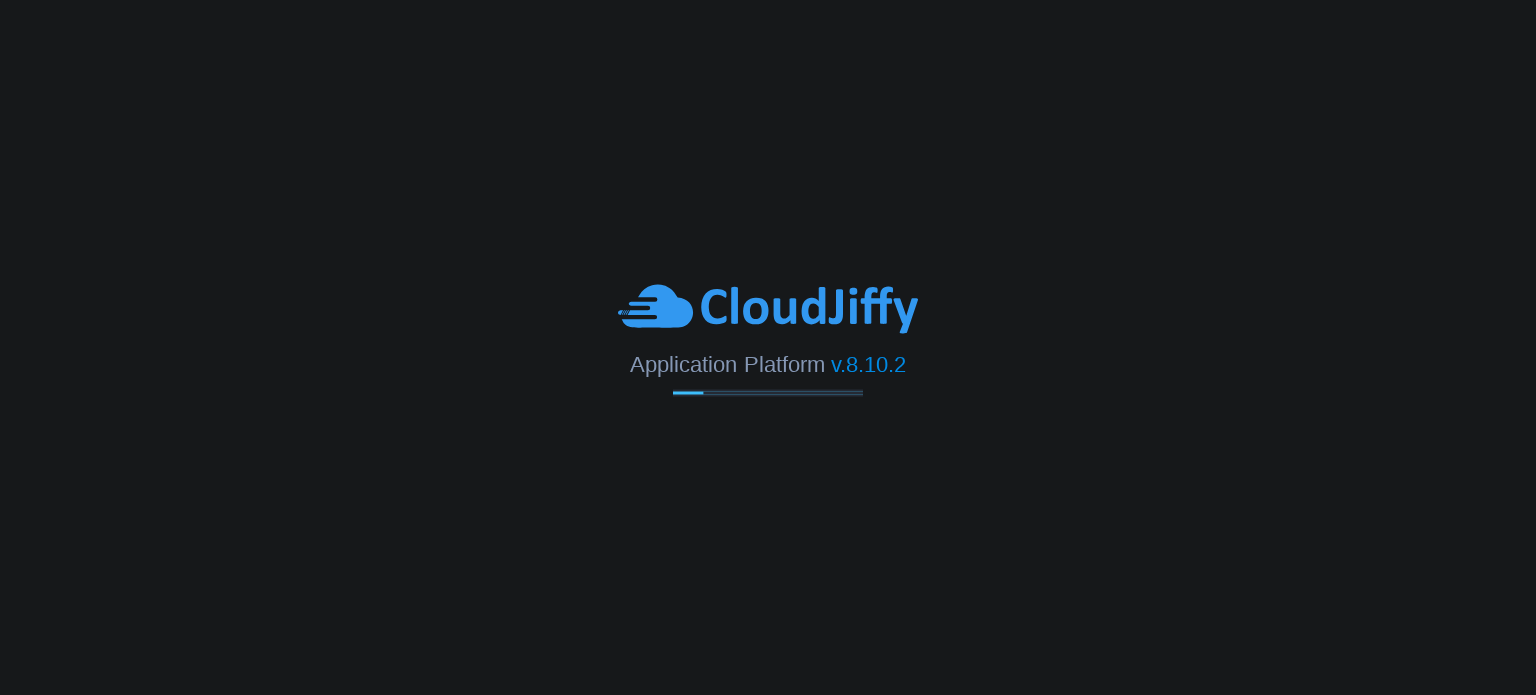 scroll, scrollTop: 0, scrollLeft: 0, axis: both 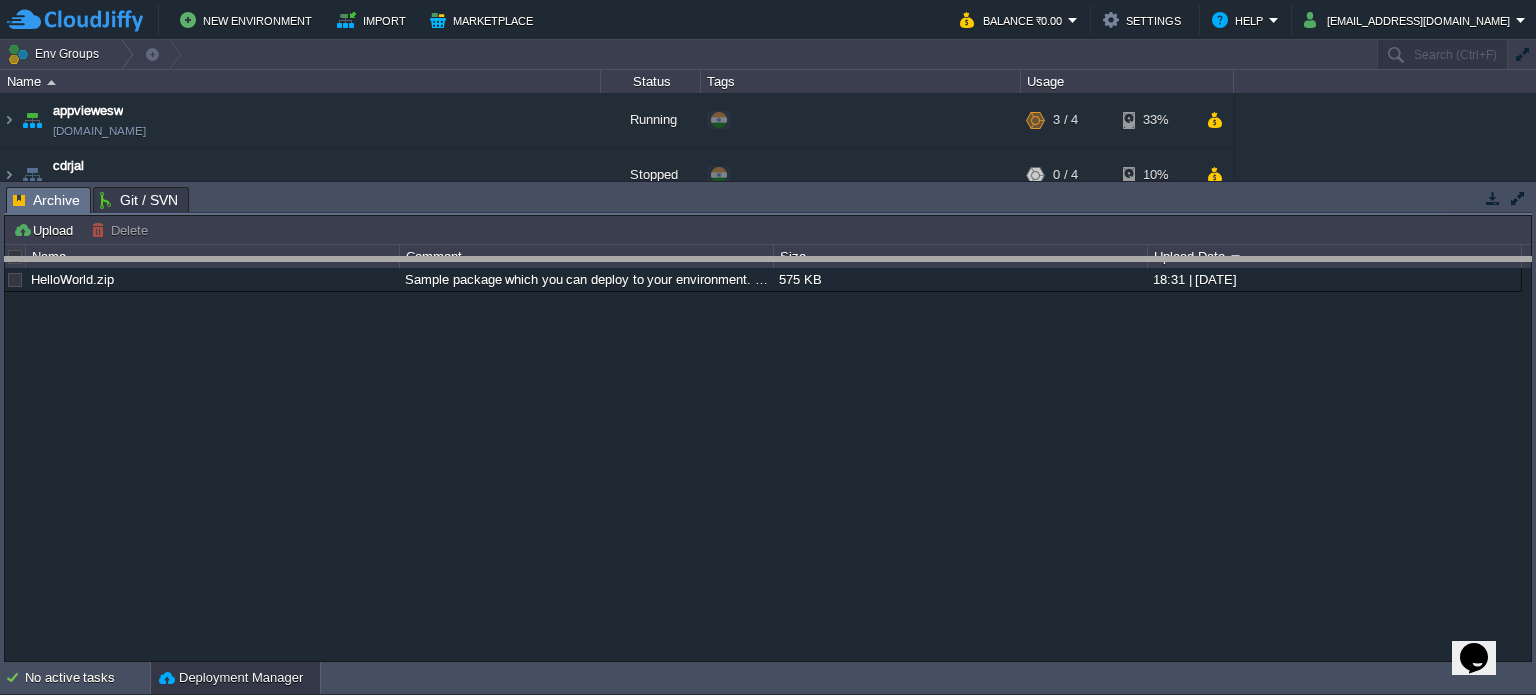 drag, startPoint x: 512, startPoint y: 194, endPoint x: 507, endPoint y: 267, distance: 73.171036 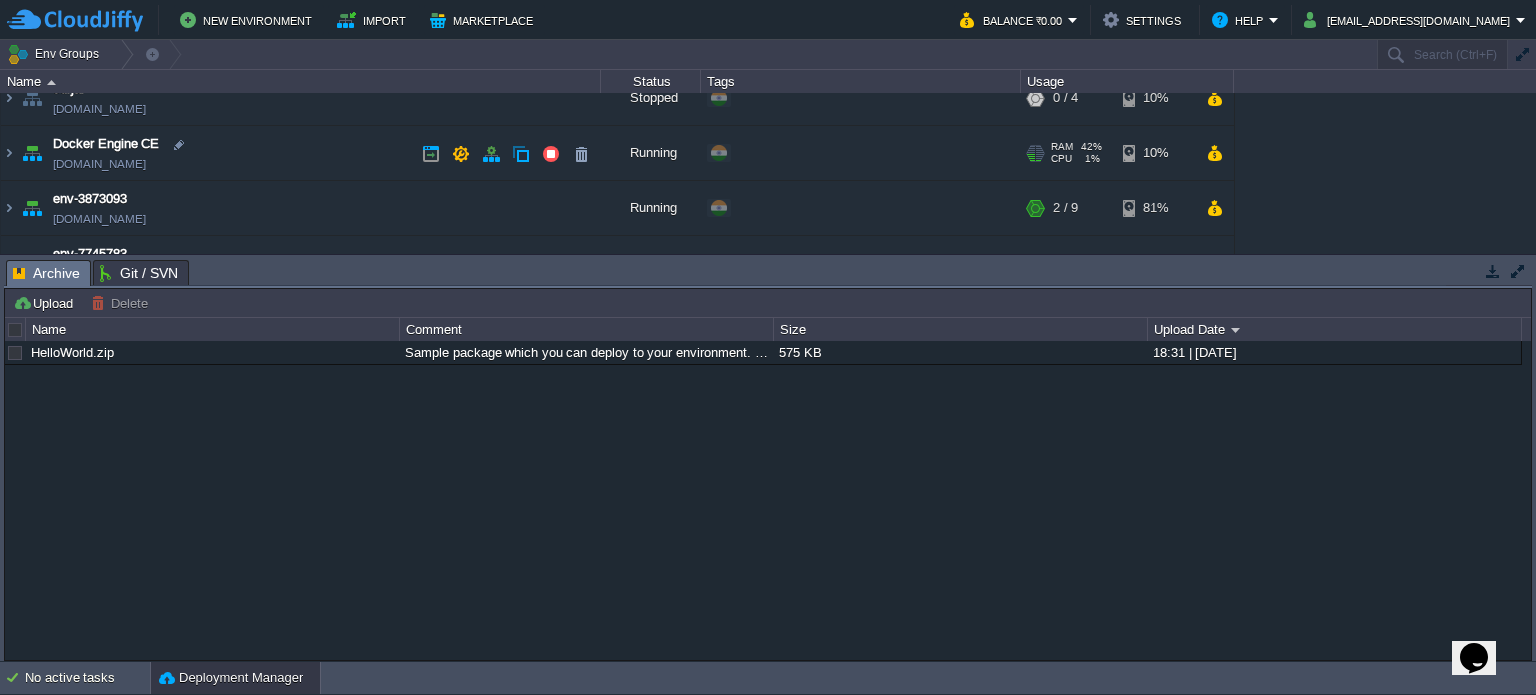 scroll, scrollTop: 82, scrollLeft: 0, axis: vertical 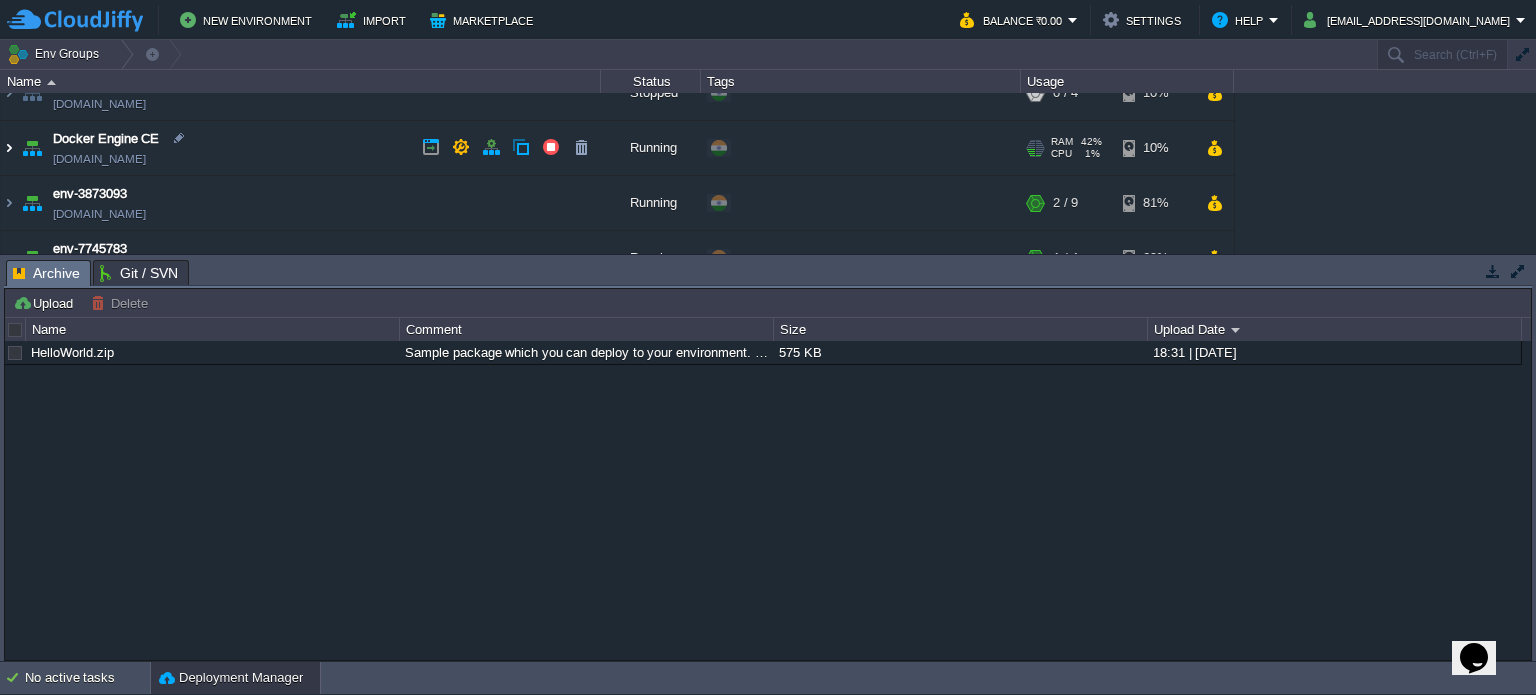 click at bounding box center [9, 148] 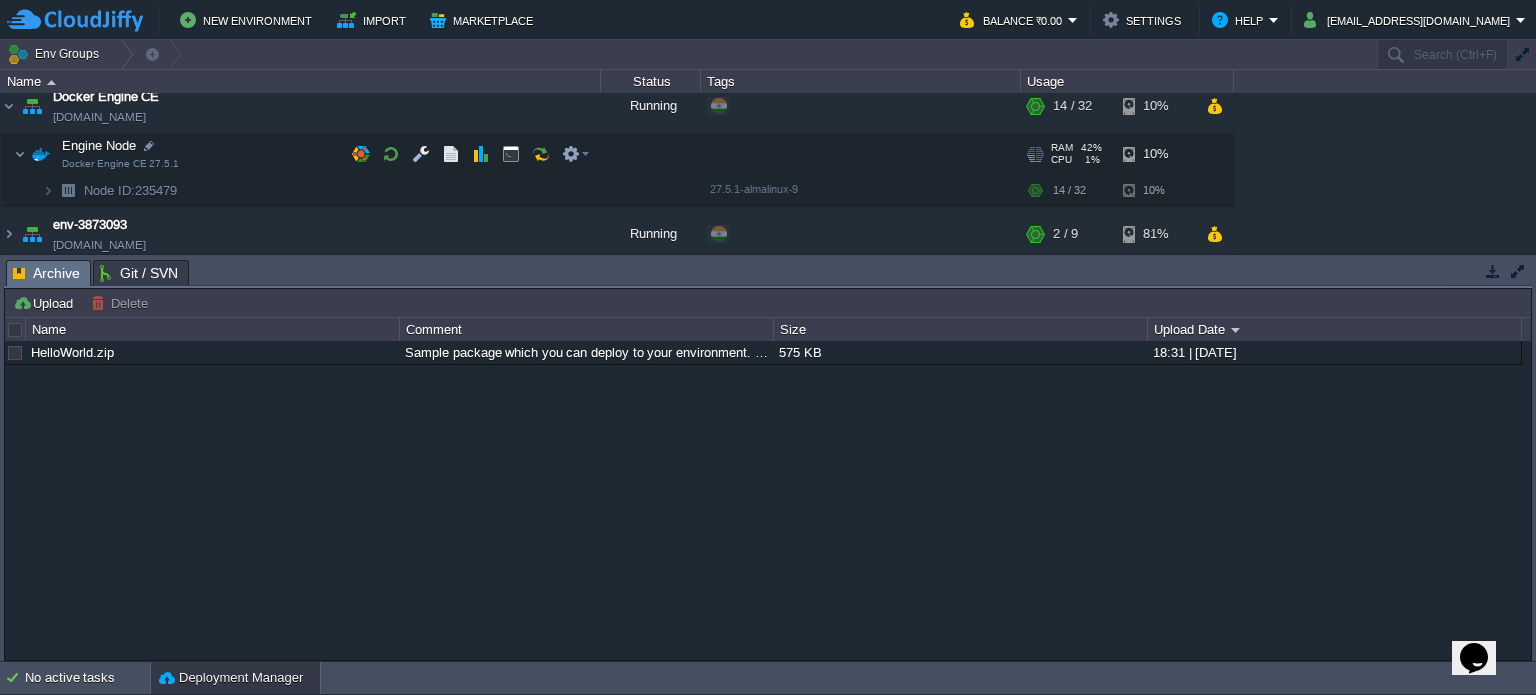 scroll, scrollTop: 126, scrollLeft: 0, axis: vertical 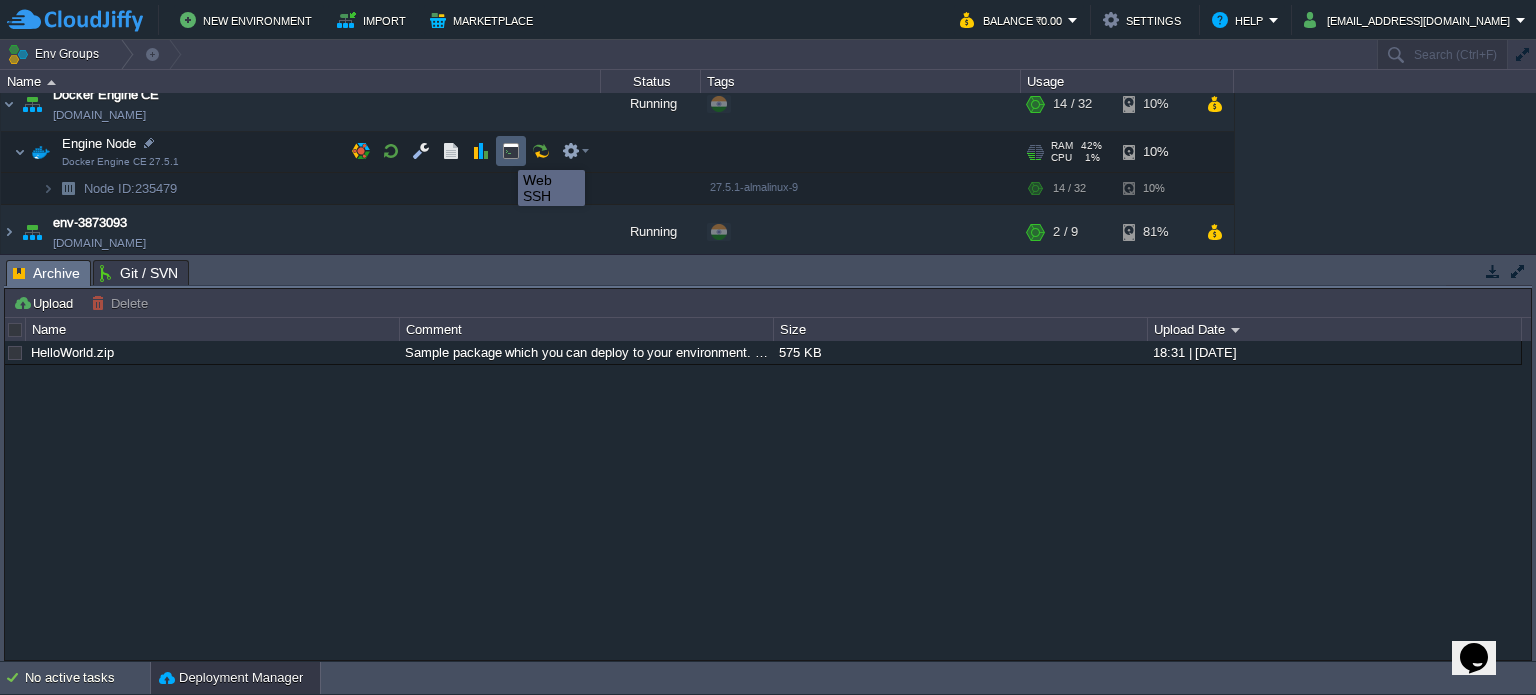 click at bounding box center (511, 151) 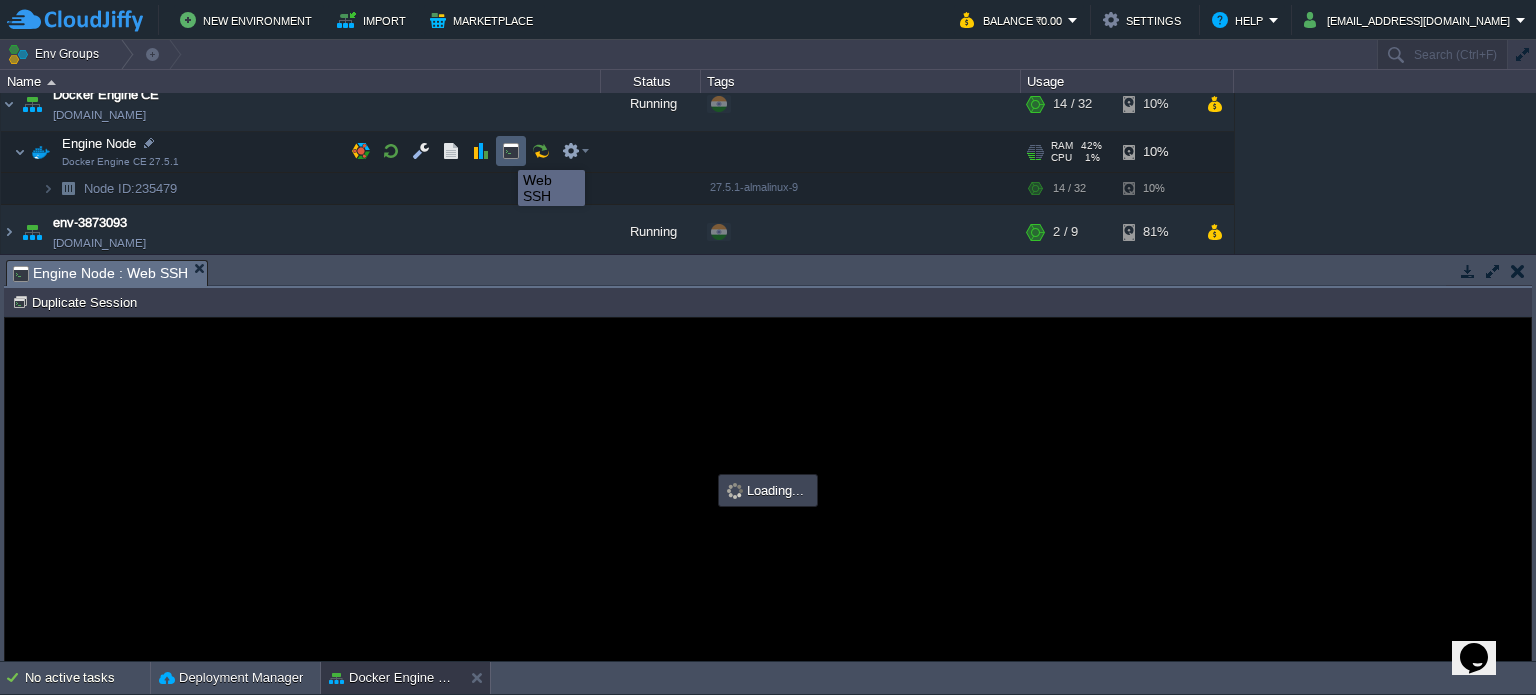 scroll, scrollTop: 106, scrollLeft: 0, axis: vertical 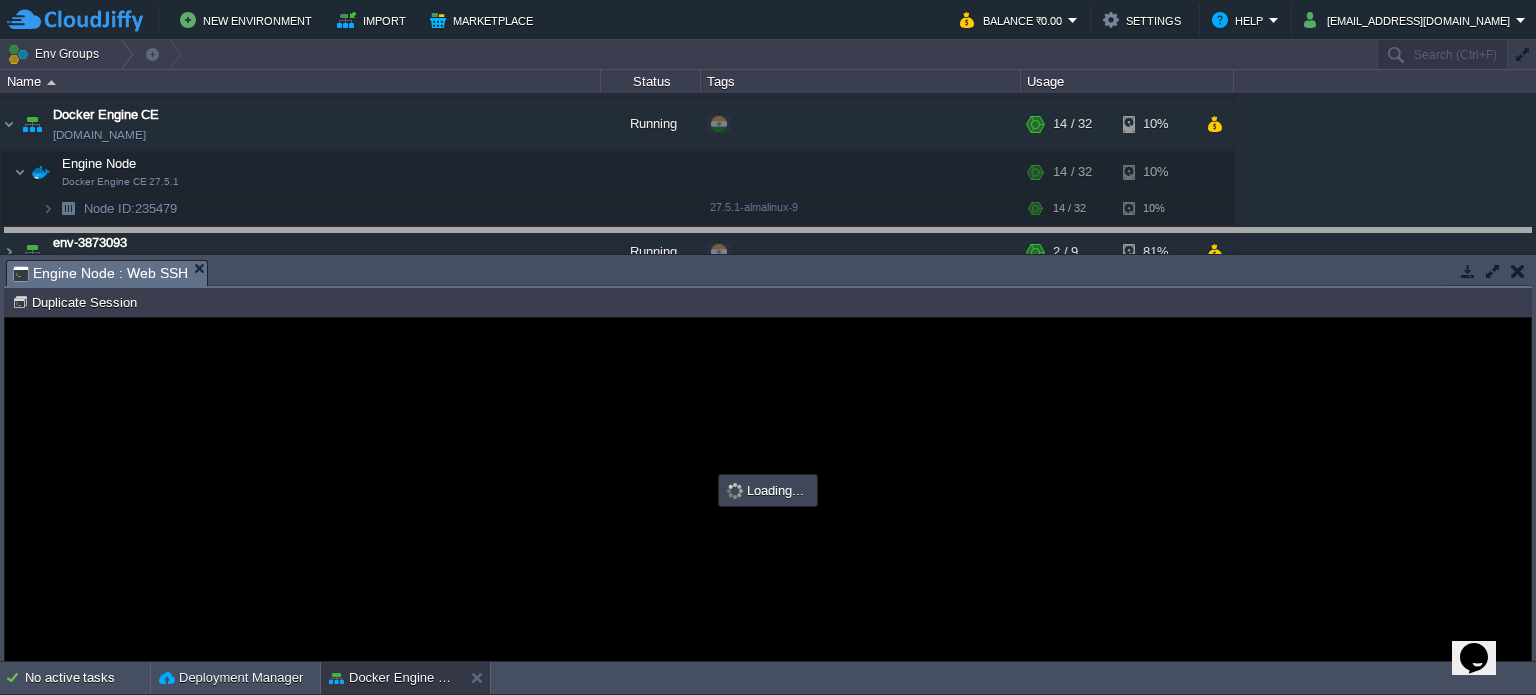 type on "#000000" 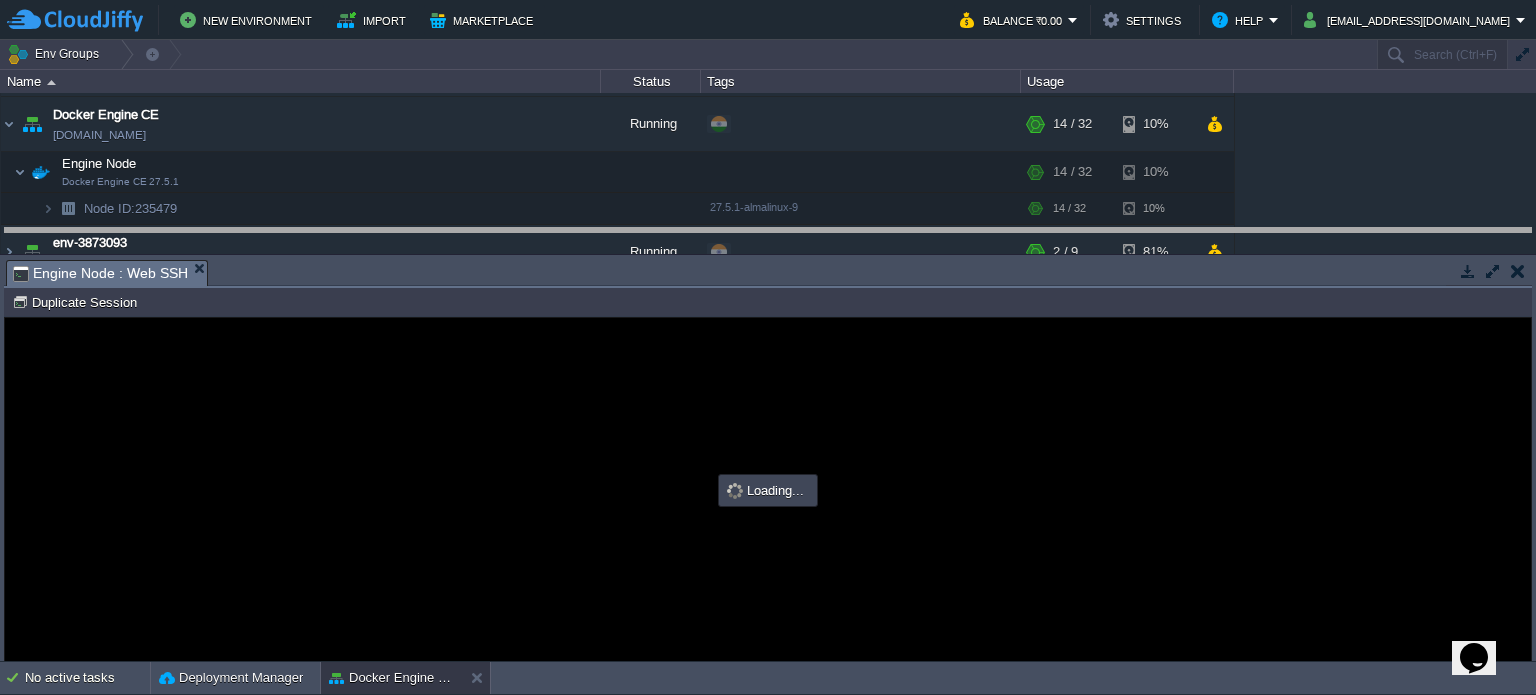 drag, startPoint x: 542, startPoint y: 275, endPoint x: 534, endPoint y: 191, distance: 84.38009 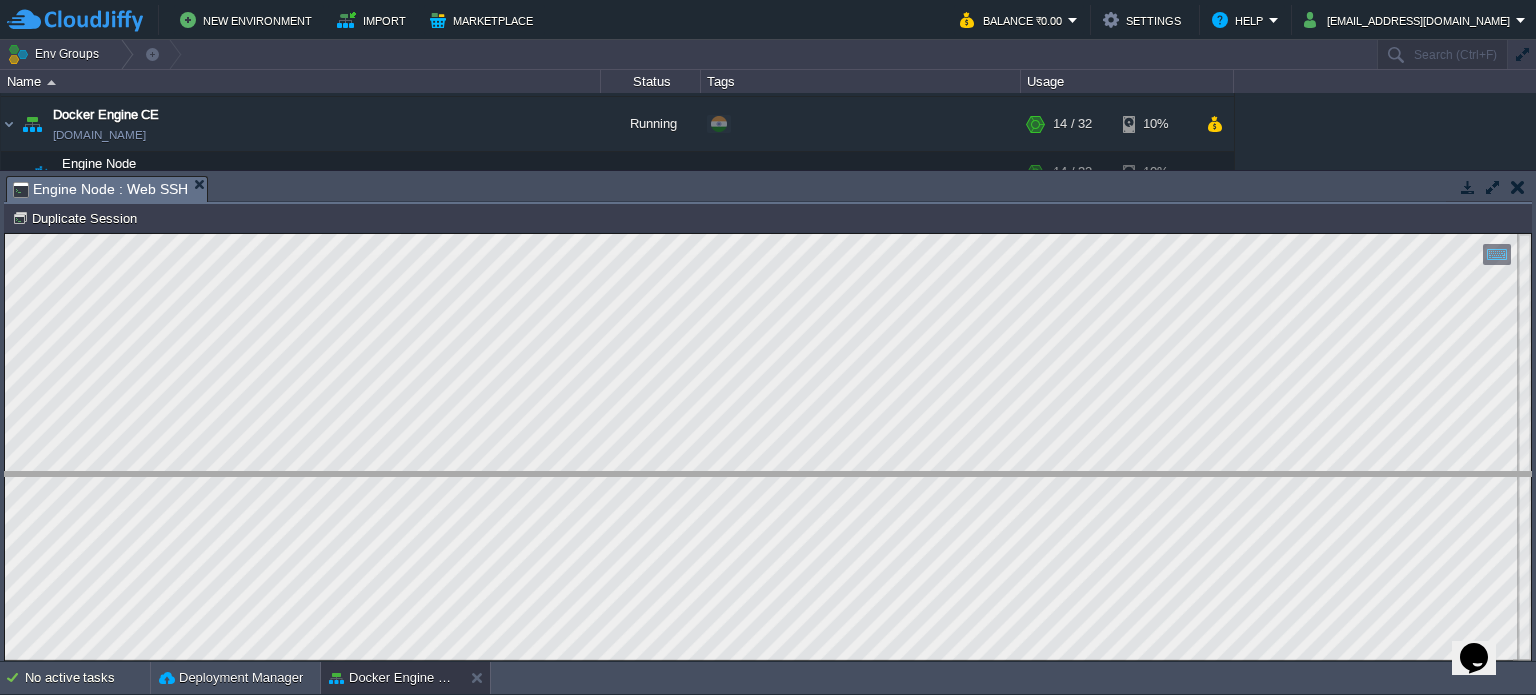 drag, startPoint x: 768, startPoint y: 191, endPoint x: 748, endPoint y: 508, distance: 317.63028 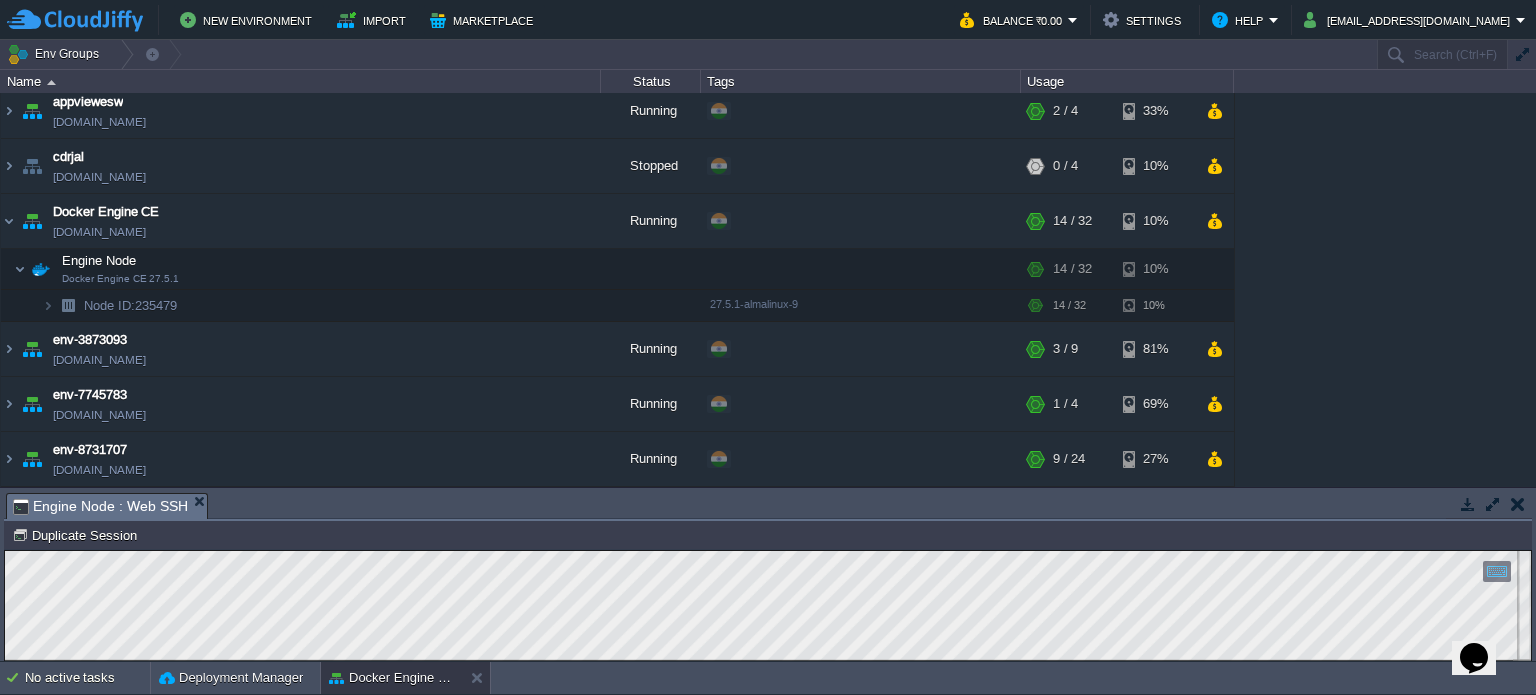 scroll, scrollTop: 7, scrollLeft: 0, axis: vertical 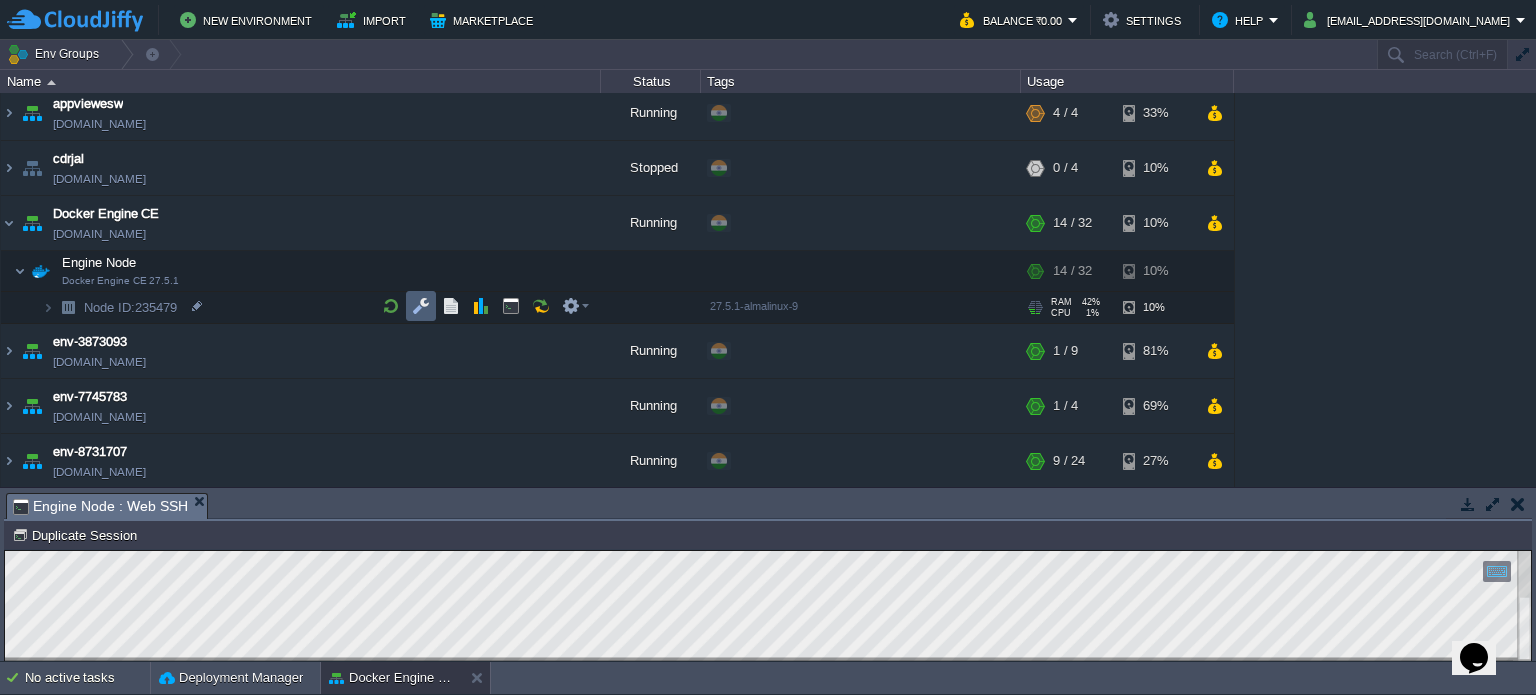 click at bounding box center (421, 306) 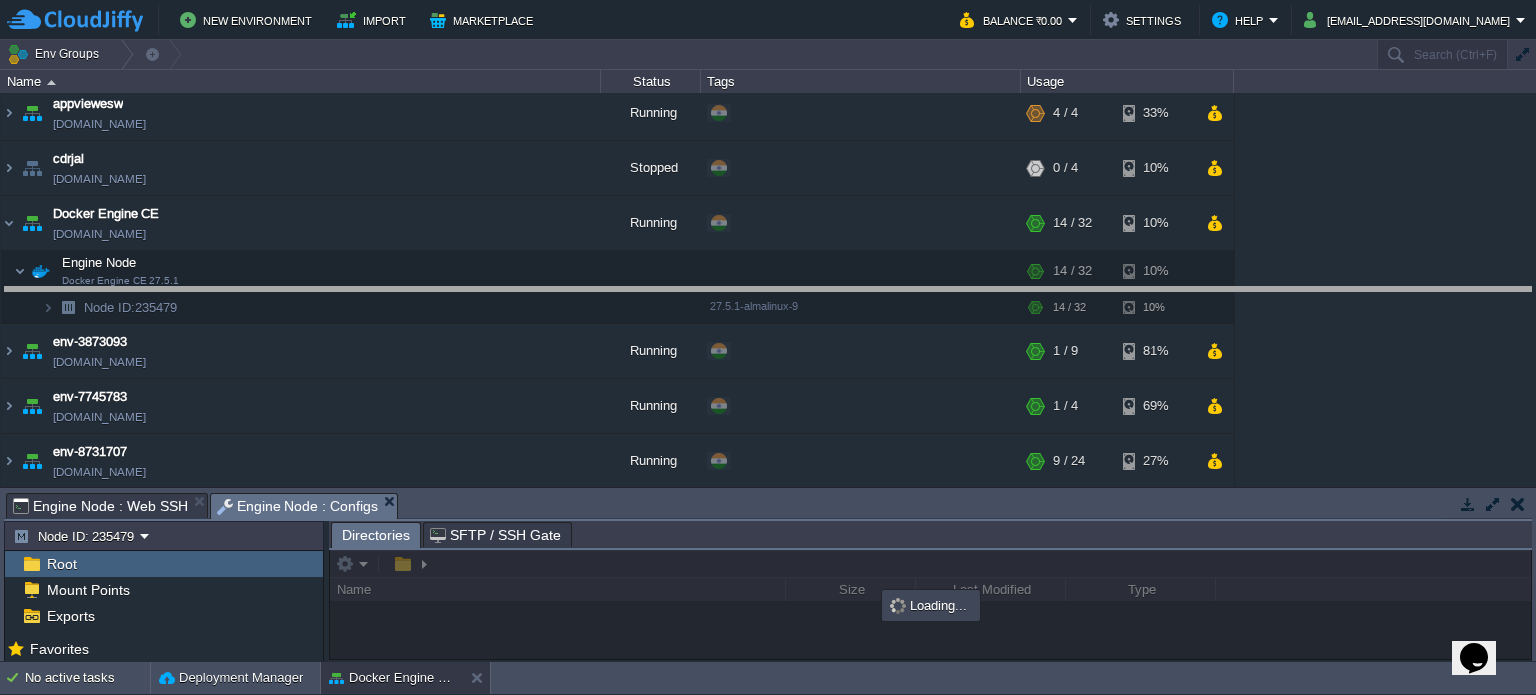drag, startPoint x: 627, startPoint y: 514, endPoint x: 620, endPoint y: 285, distance: 229.10696 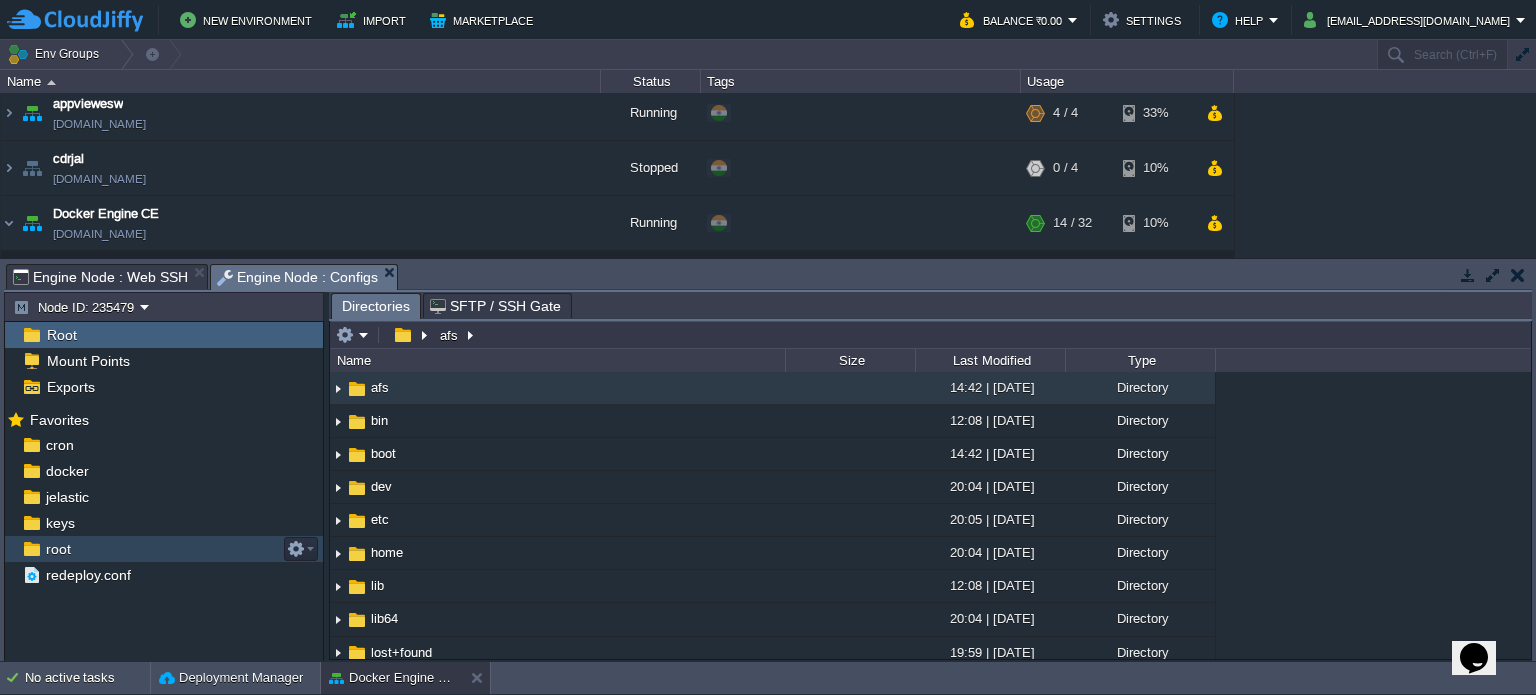 click on "root" at bounding box center [58, 549] 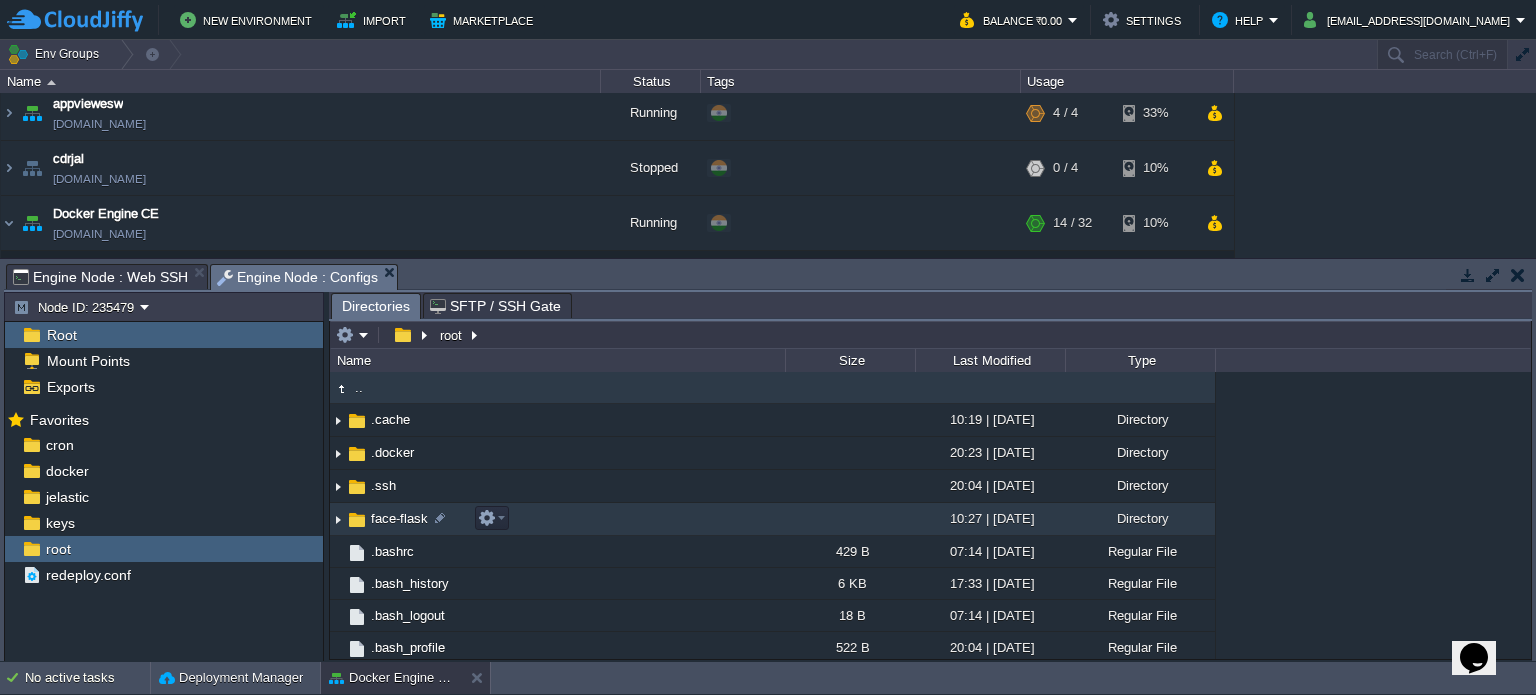 click on "face-flask" at bounding box center [399, 518] 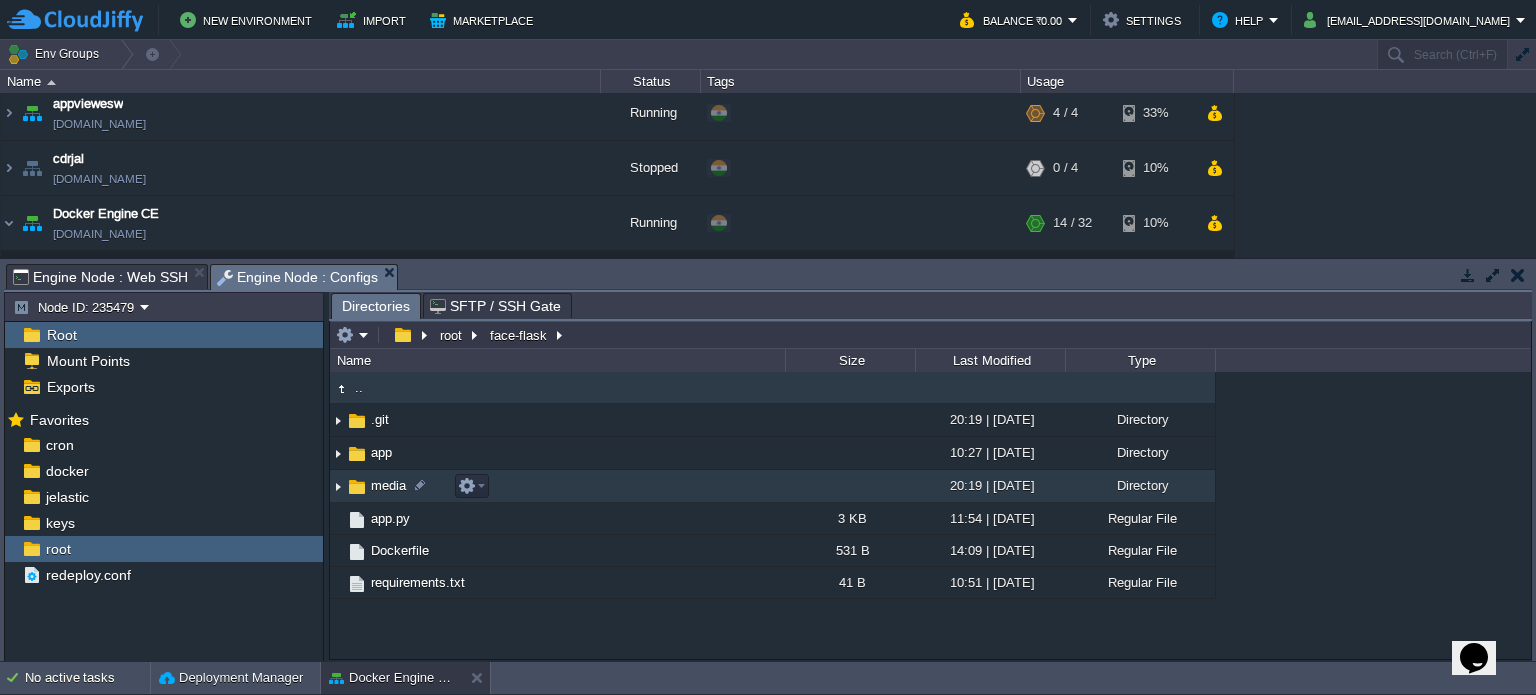 click on "media" at bounding box center (388, 485) 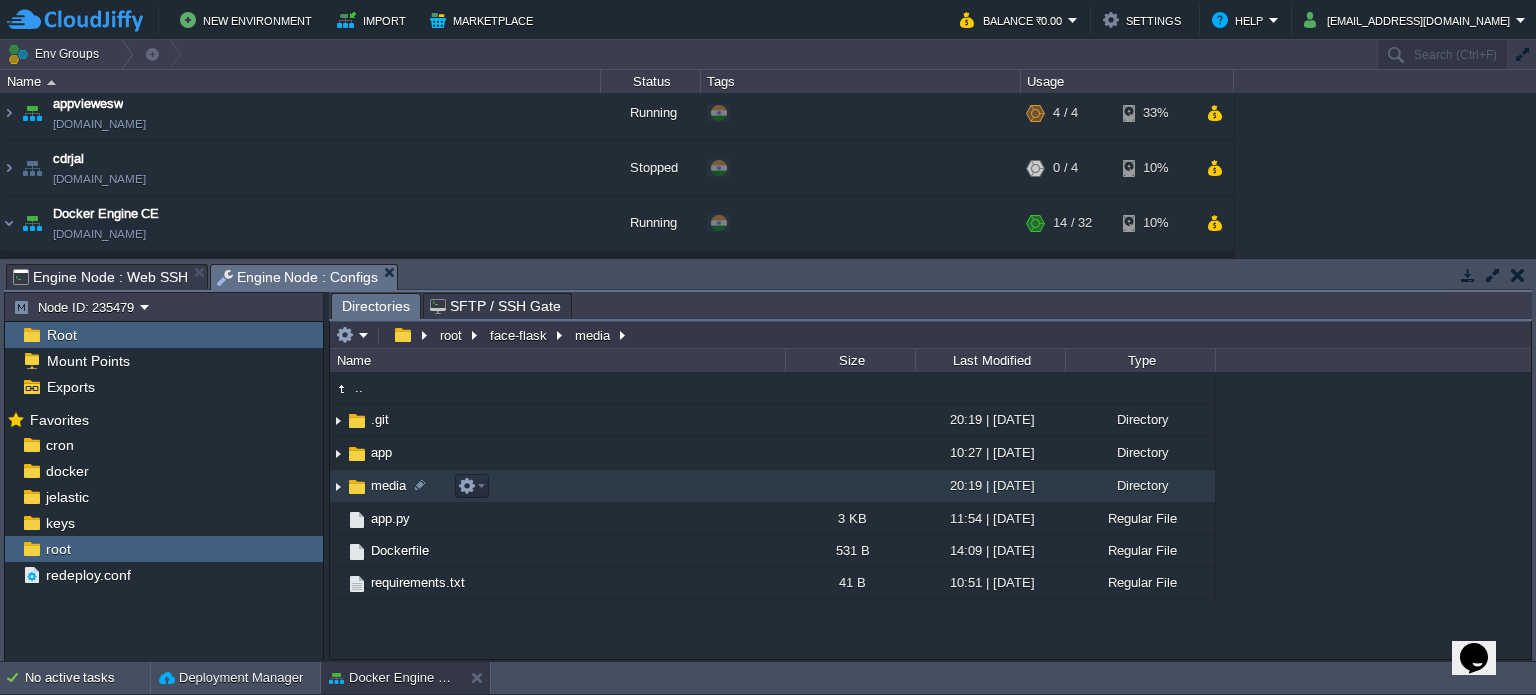 click on "media" at bounding box center (388, 485) 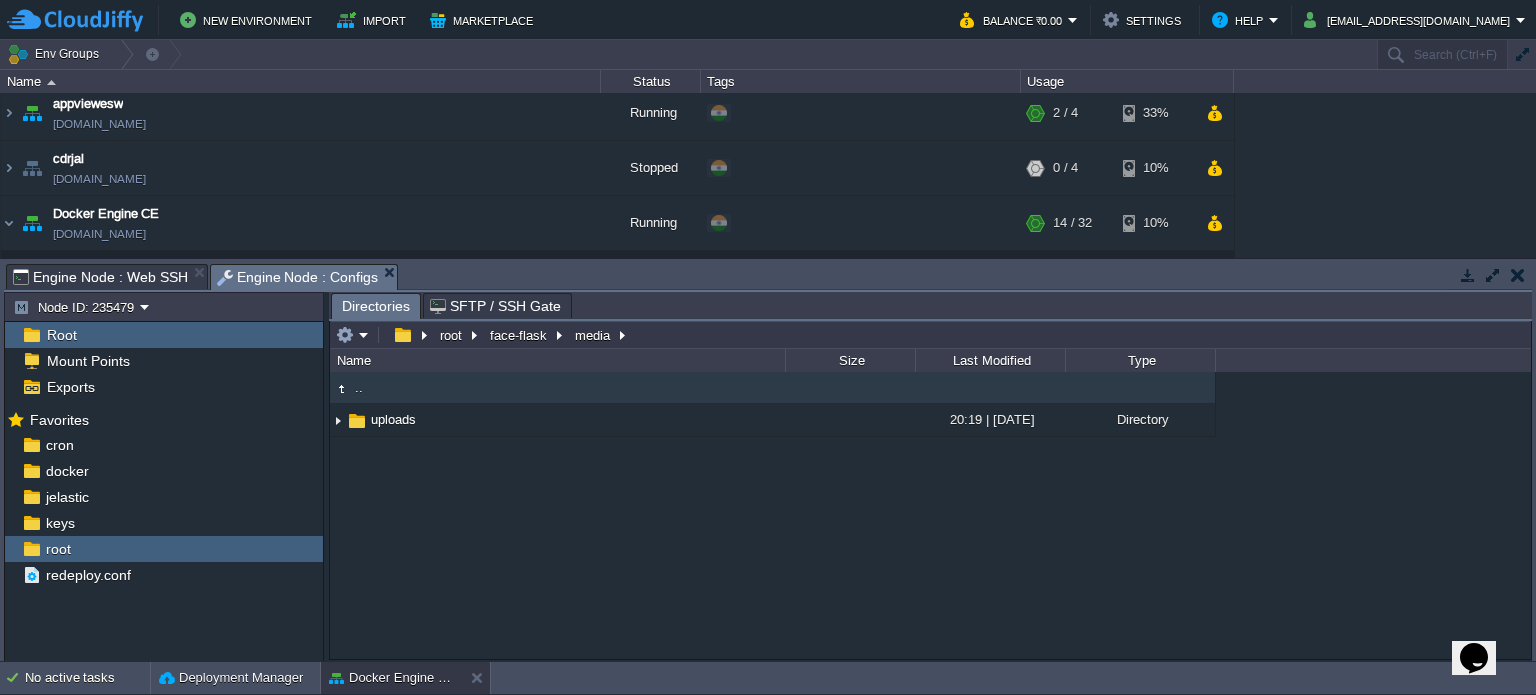 click on "Engine Node : Web SSH" at bounding box center [100, 277] 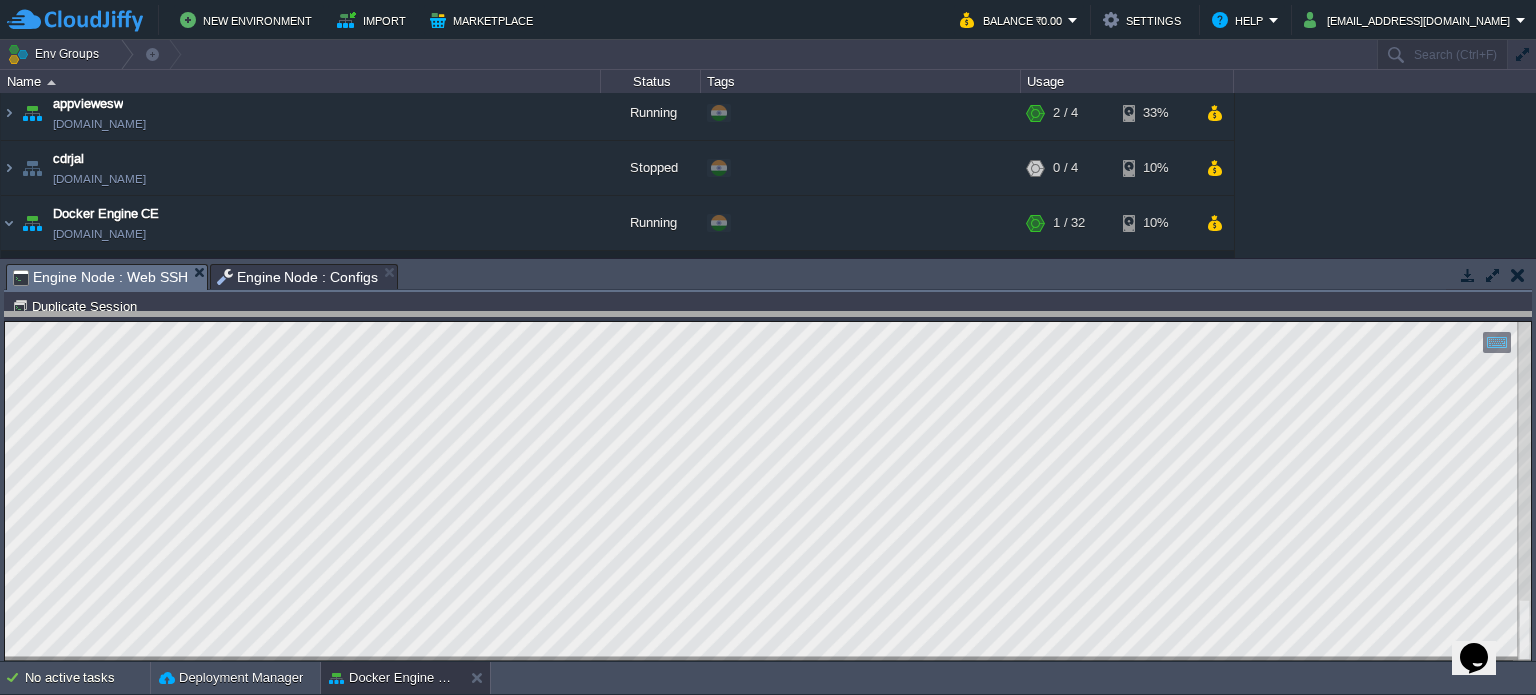 drag, startPoint x: 882, startPoint y: 276, endPoint x: 885, endPoint y: 325, distance: 49.09175 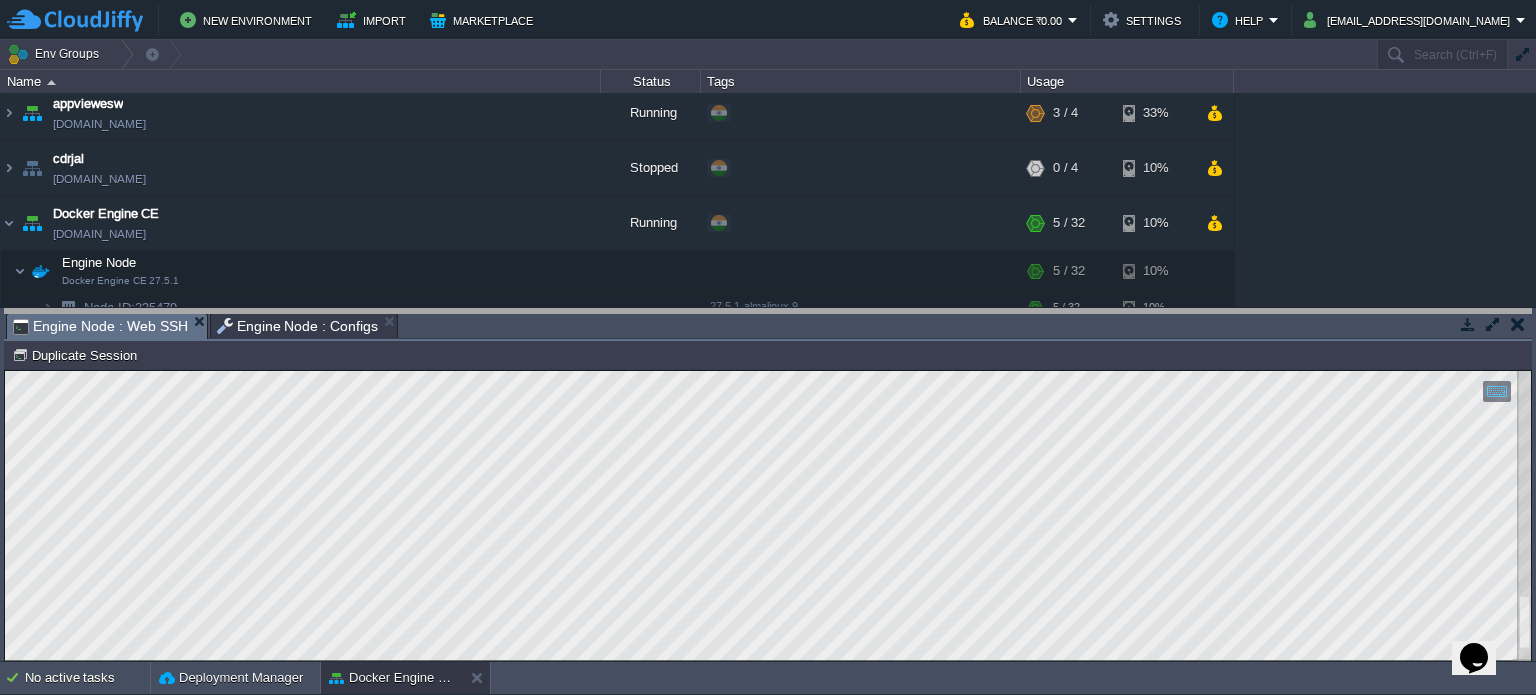 drag, startPoint x: 756, startPoint y: 327, endPoint x: 754, endPoint y: 300, distance: 27.073973 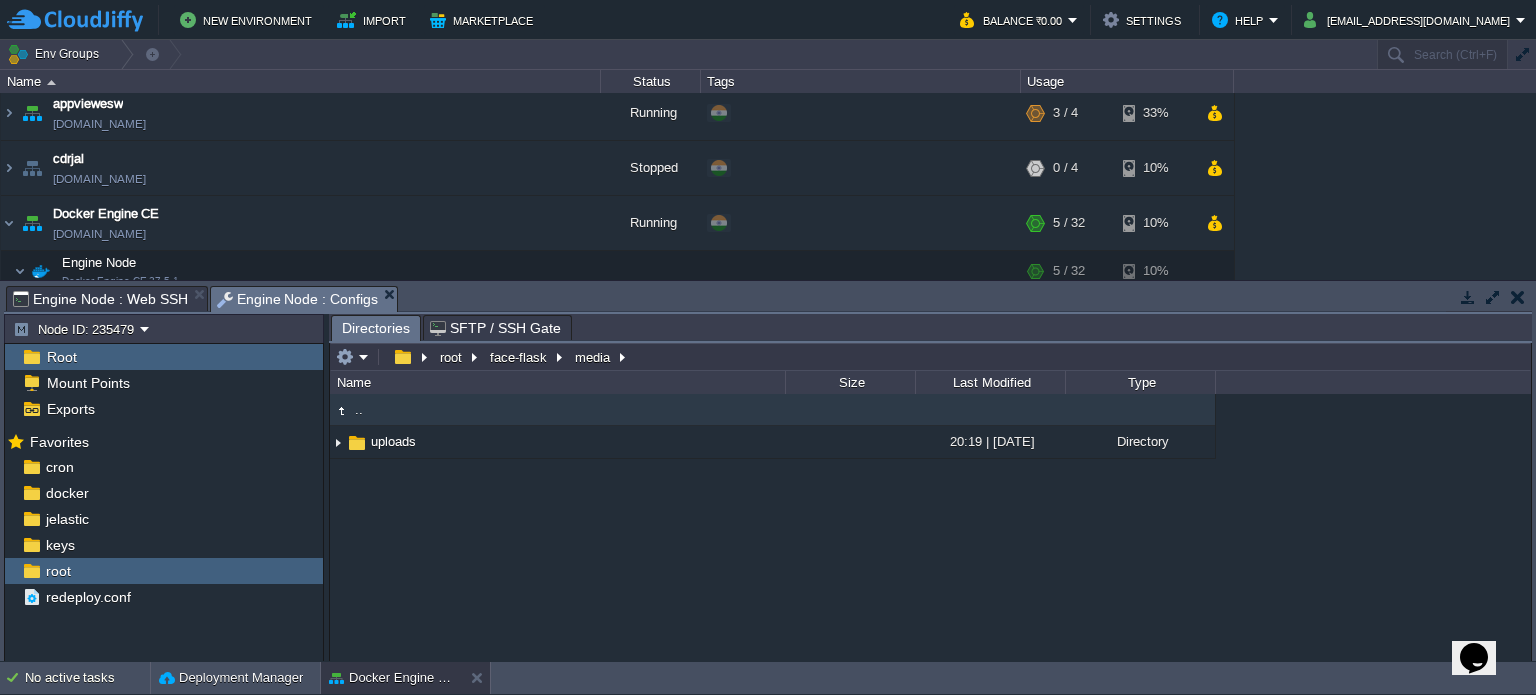 click on "Engine Node : Configs" at bounding box center [298, 299] 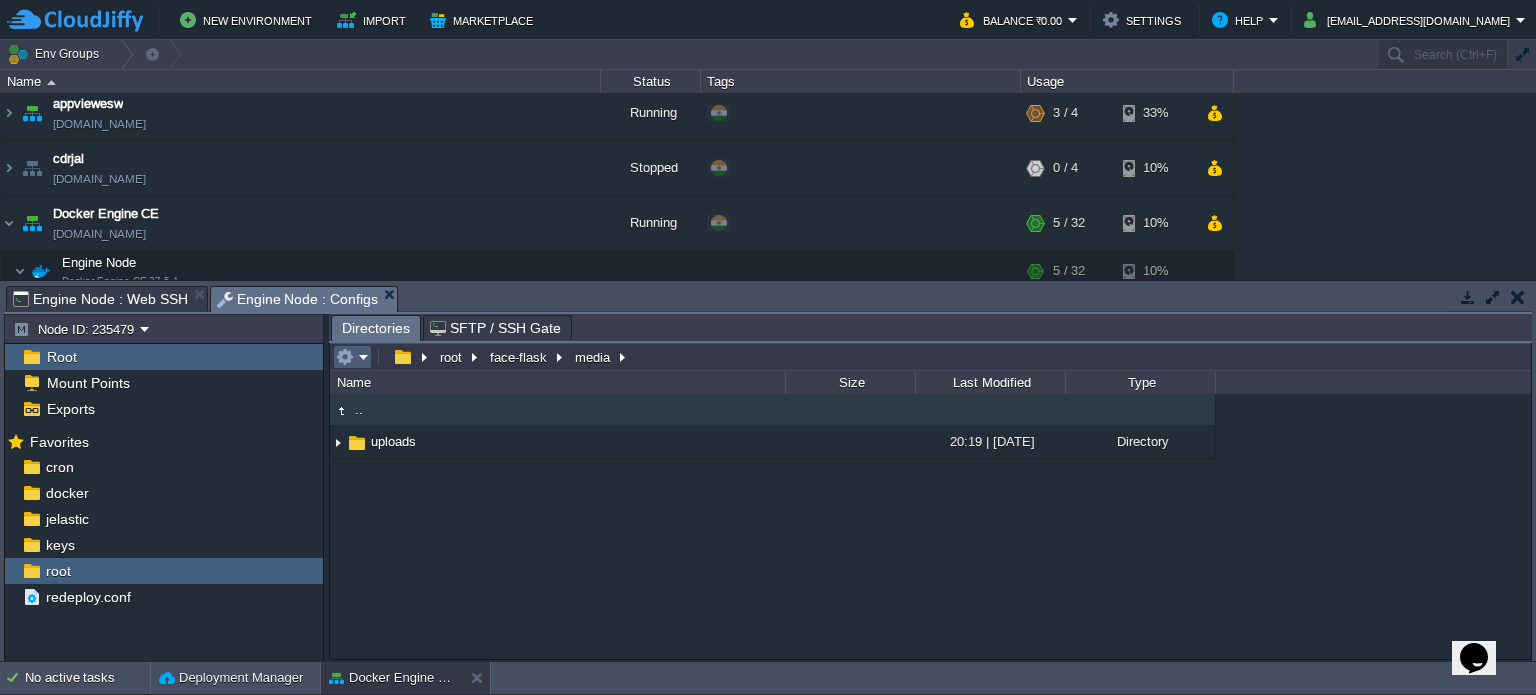 click at bounding box center (352, 357) 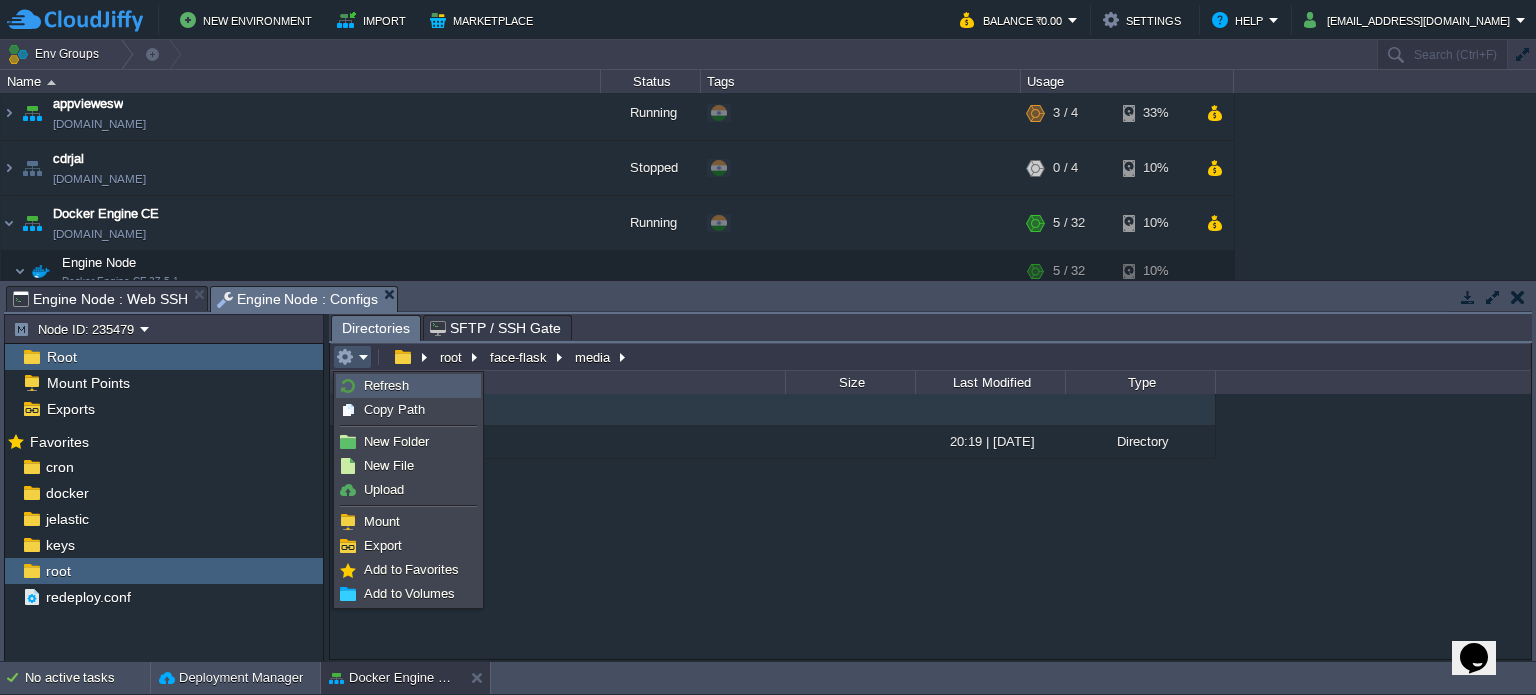 click on "Refresh" at bounding box center (386, 385) 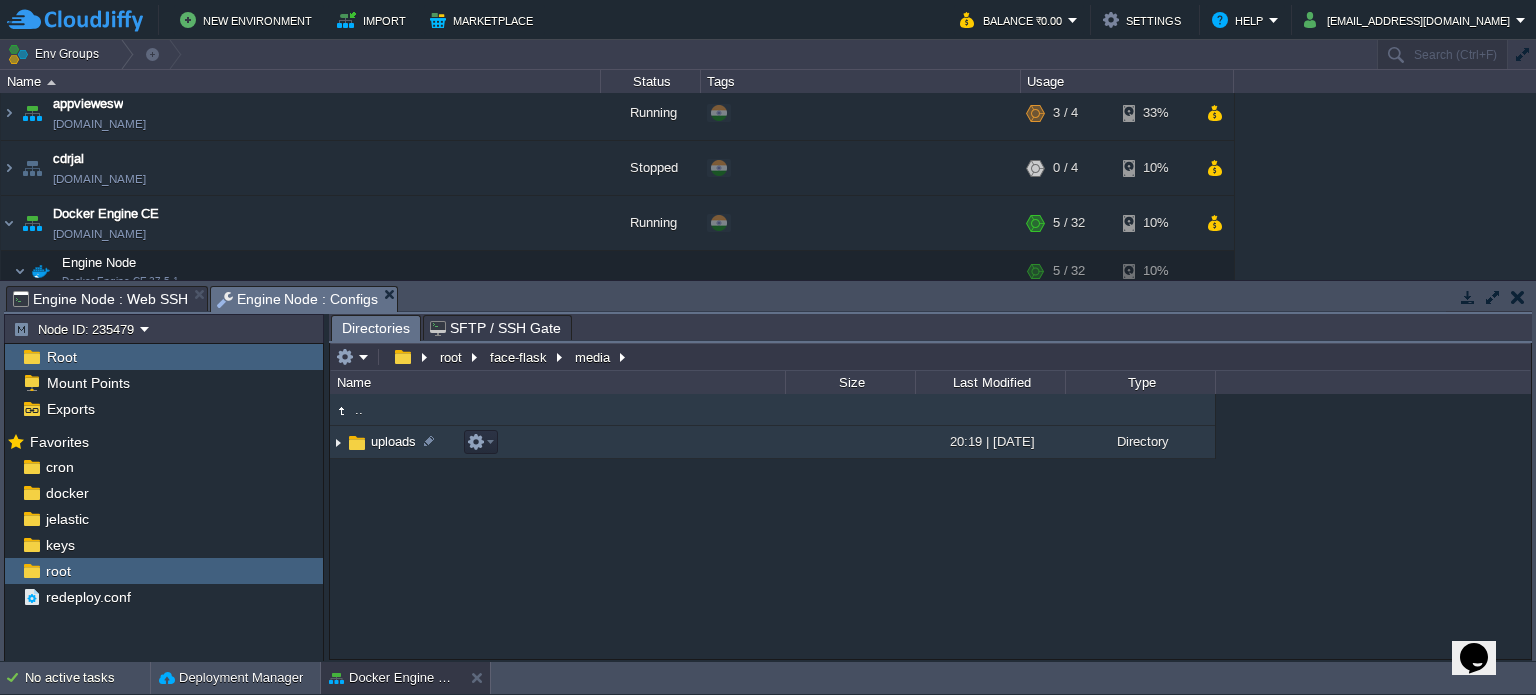 click at bounding box center (357, 443) 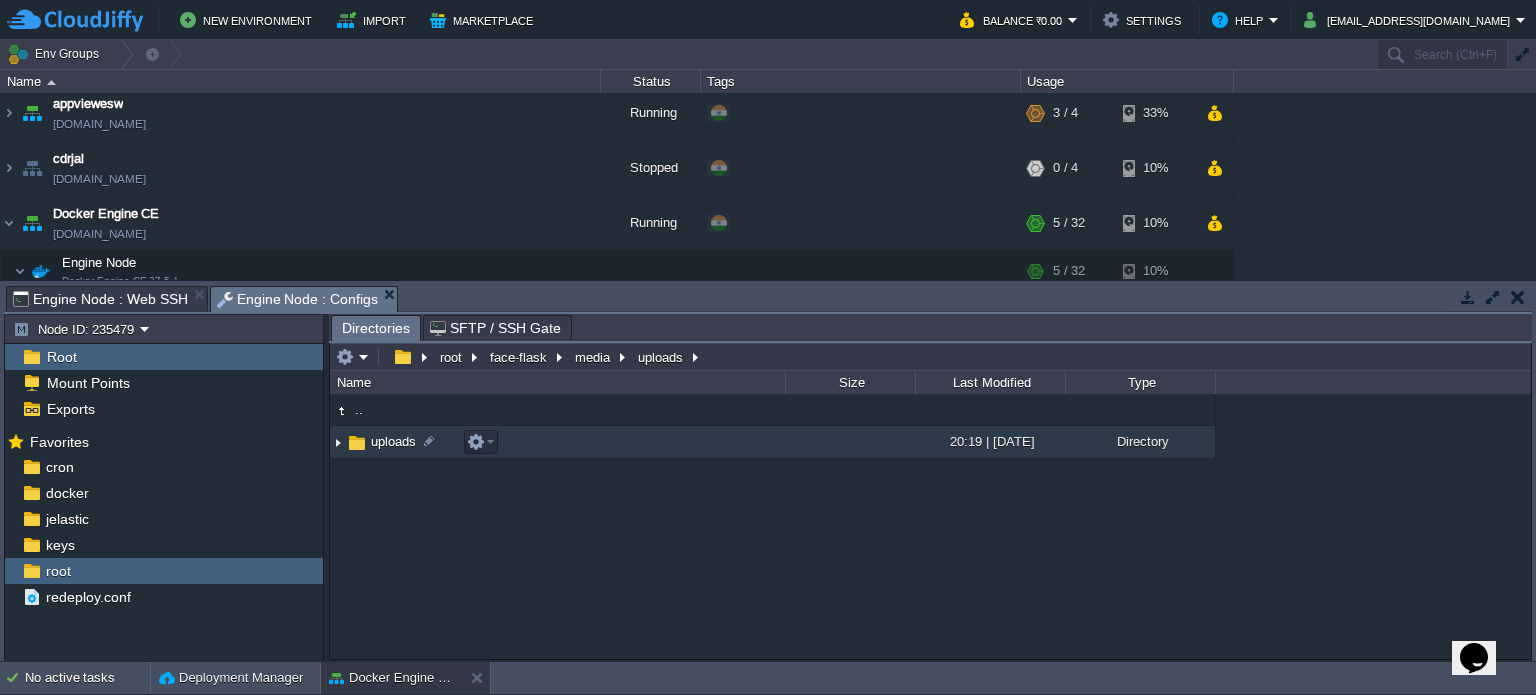 click at bounding box center (357, 443) 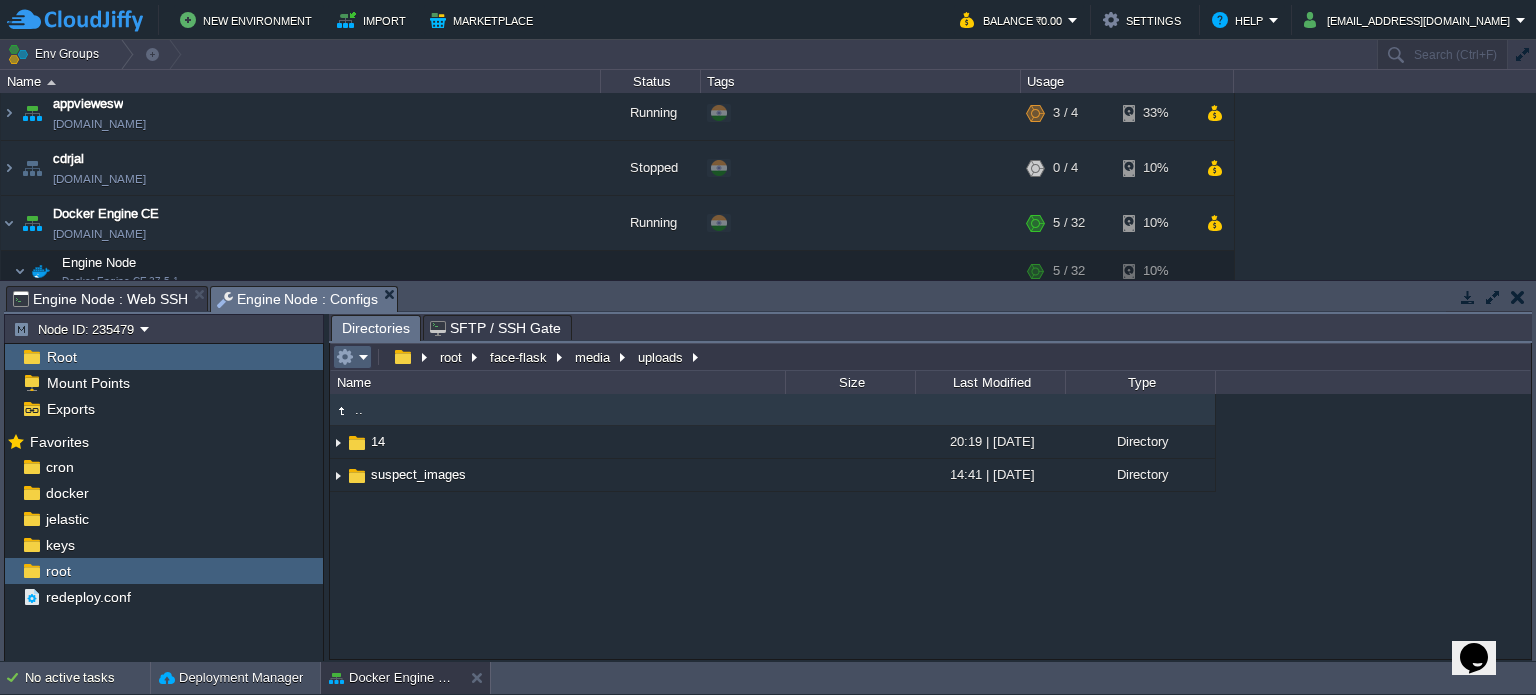 click at bounding box center (352, 357) 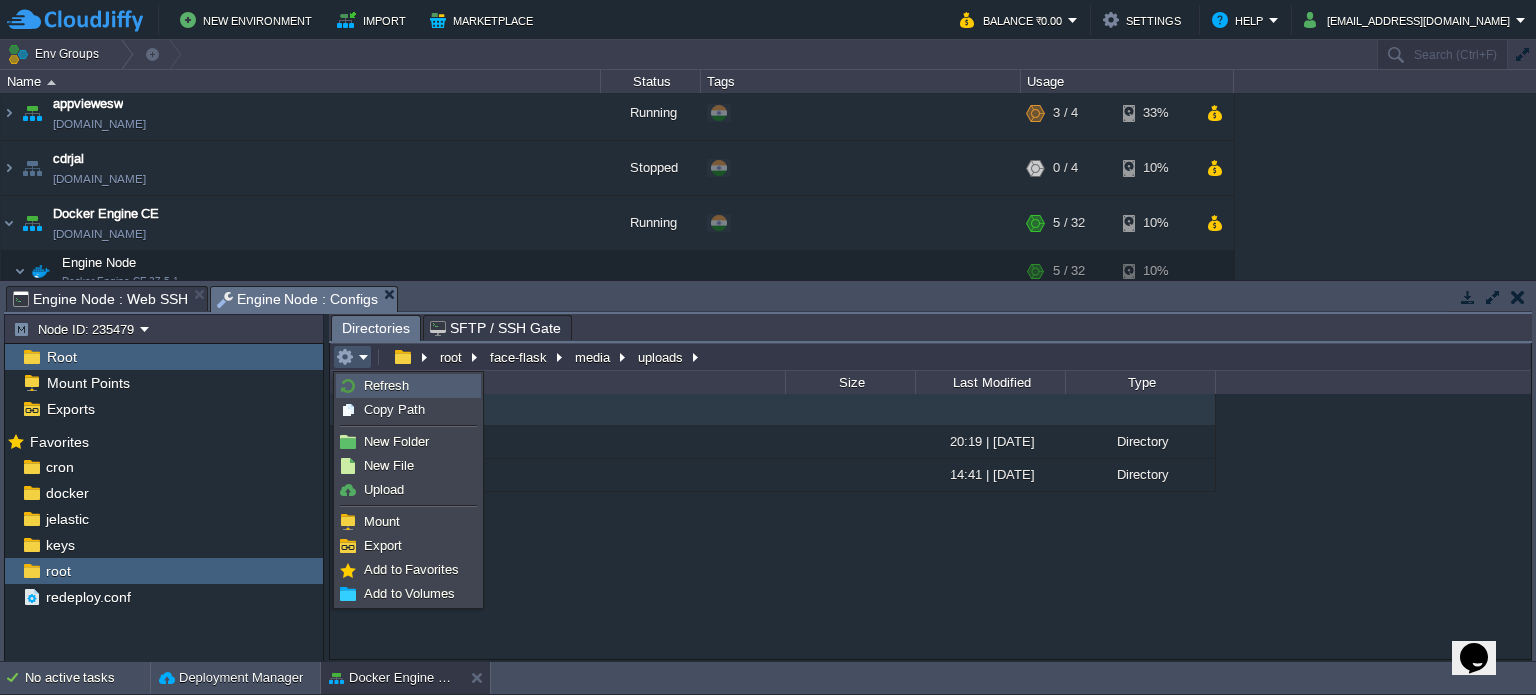 click on "Refresh" at bounding box center [386, 385] 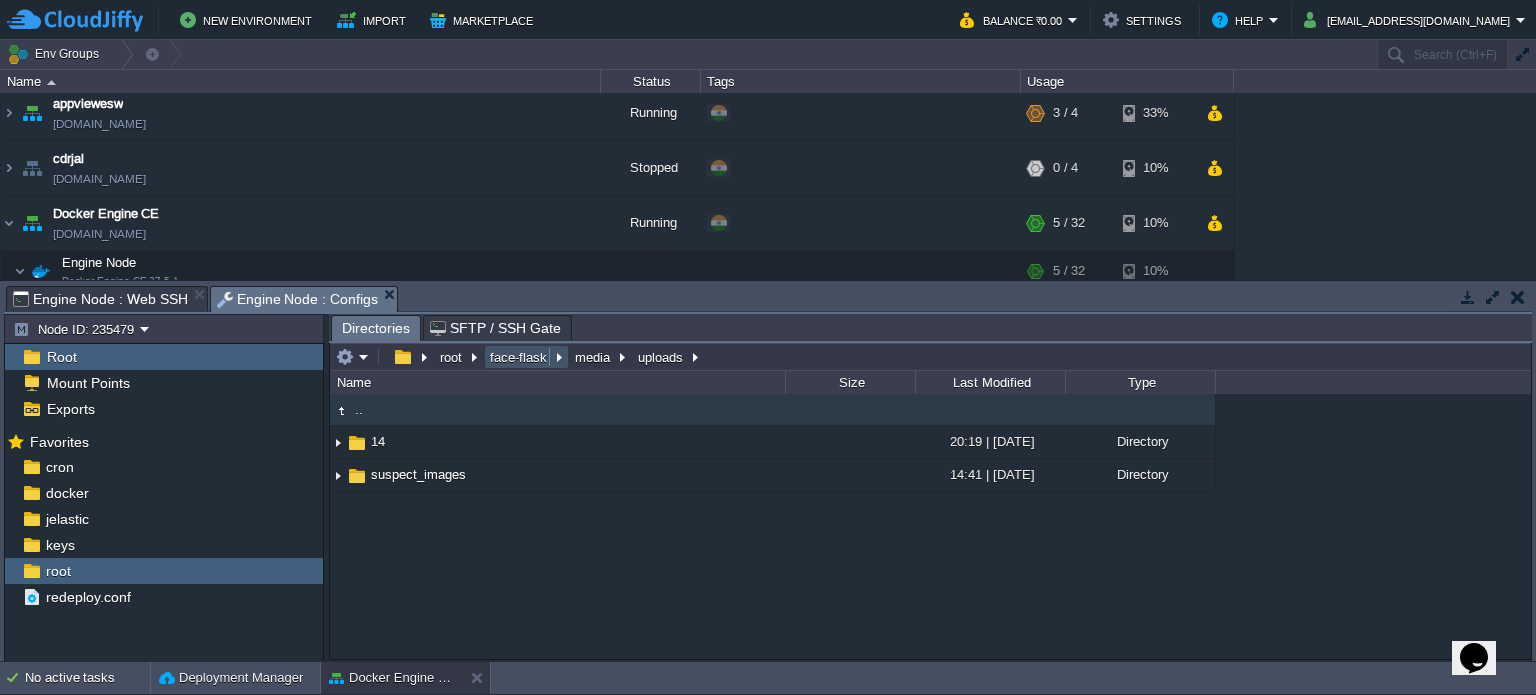 click on "face-flask" at bounding box center (519, 357) 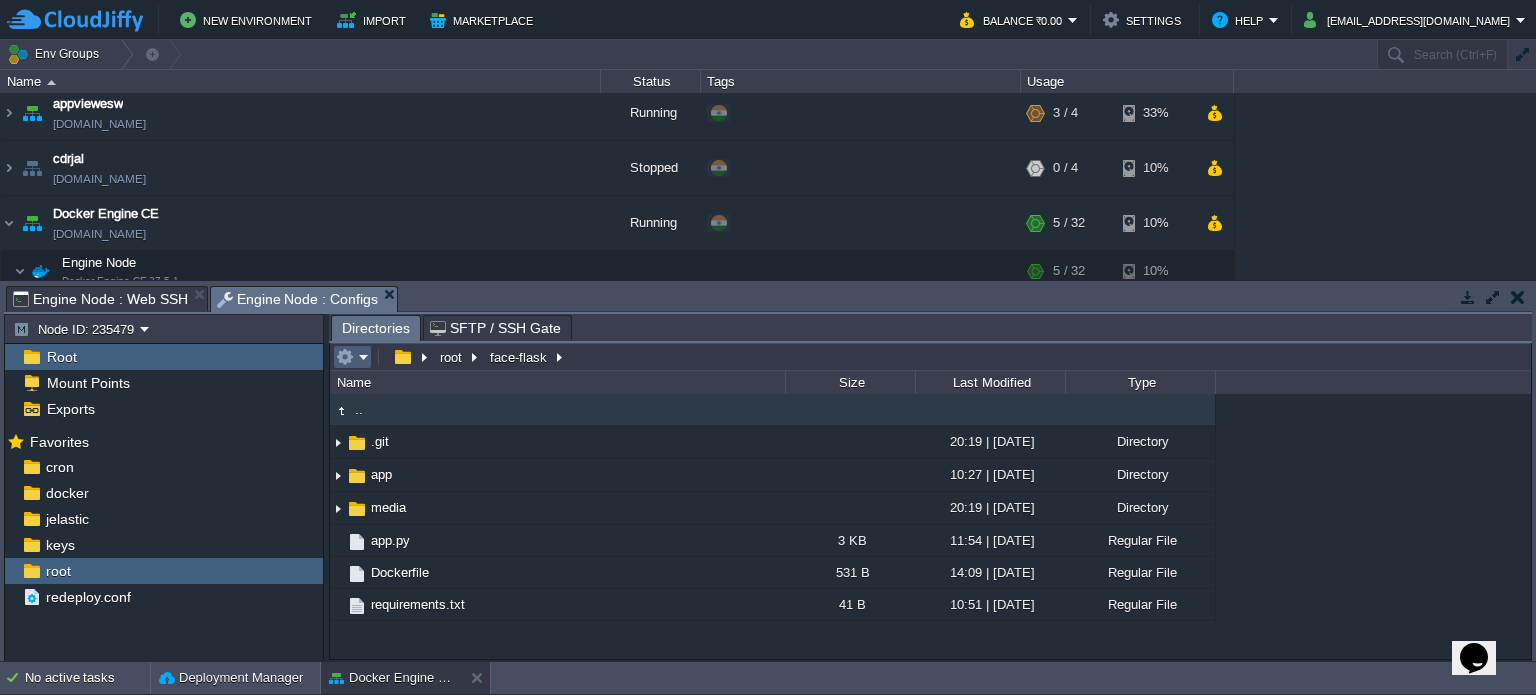 click at bounding box center (352, 357) 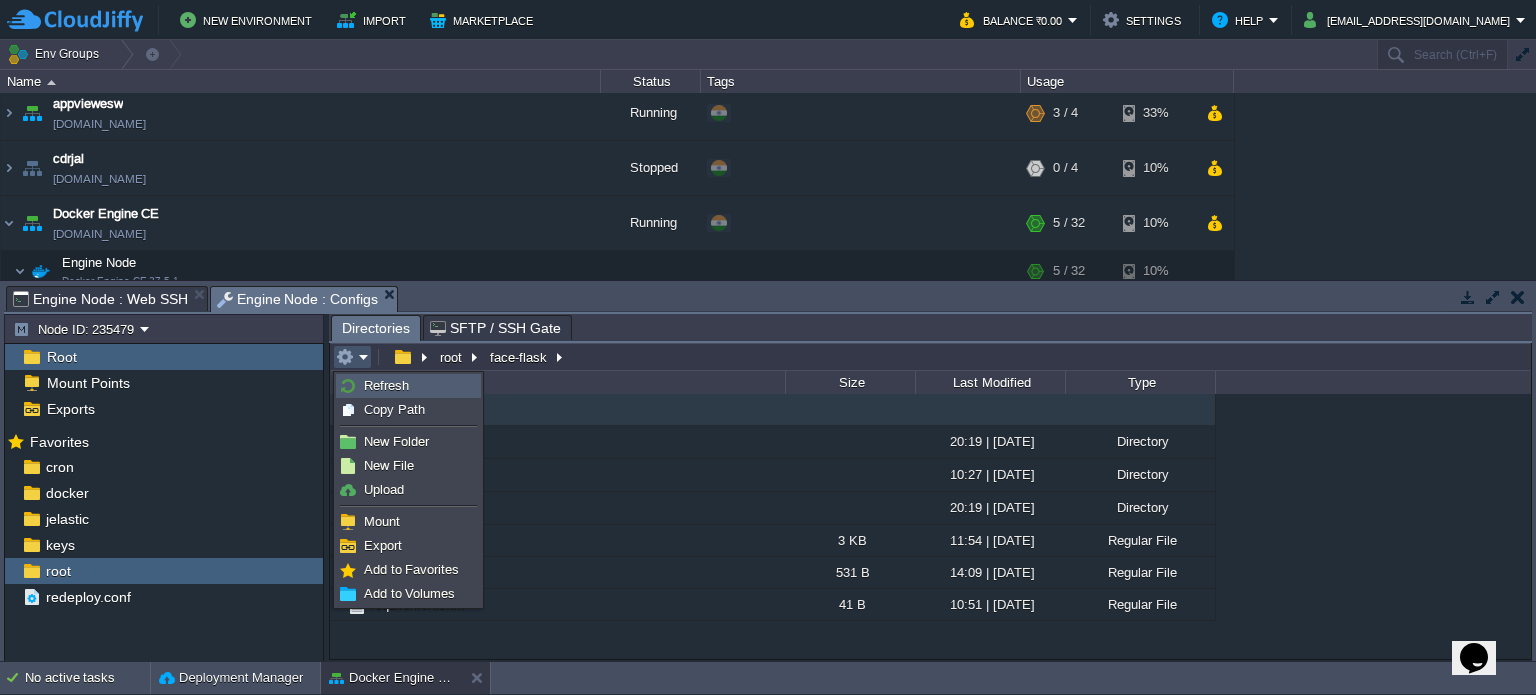 click on "Refresh" at bounding box center [386, 385] 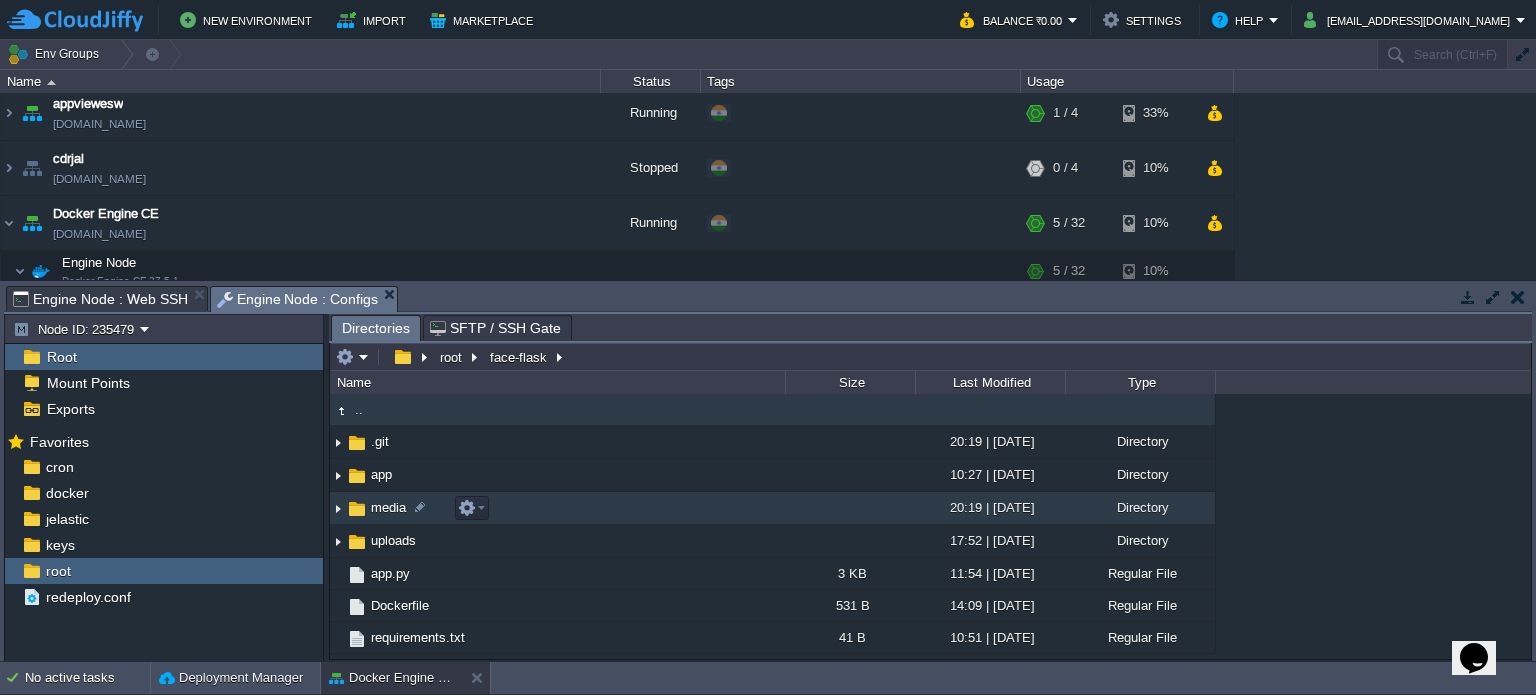 click at bounding box center (357, 509) 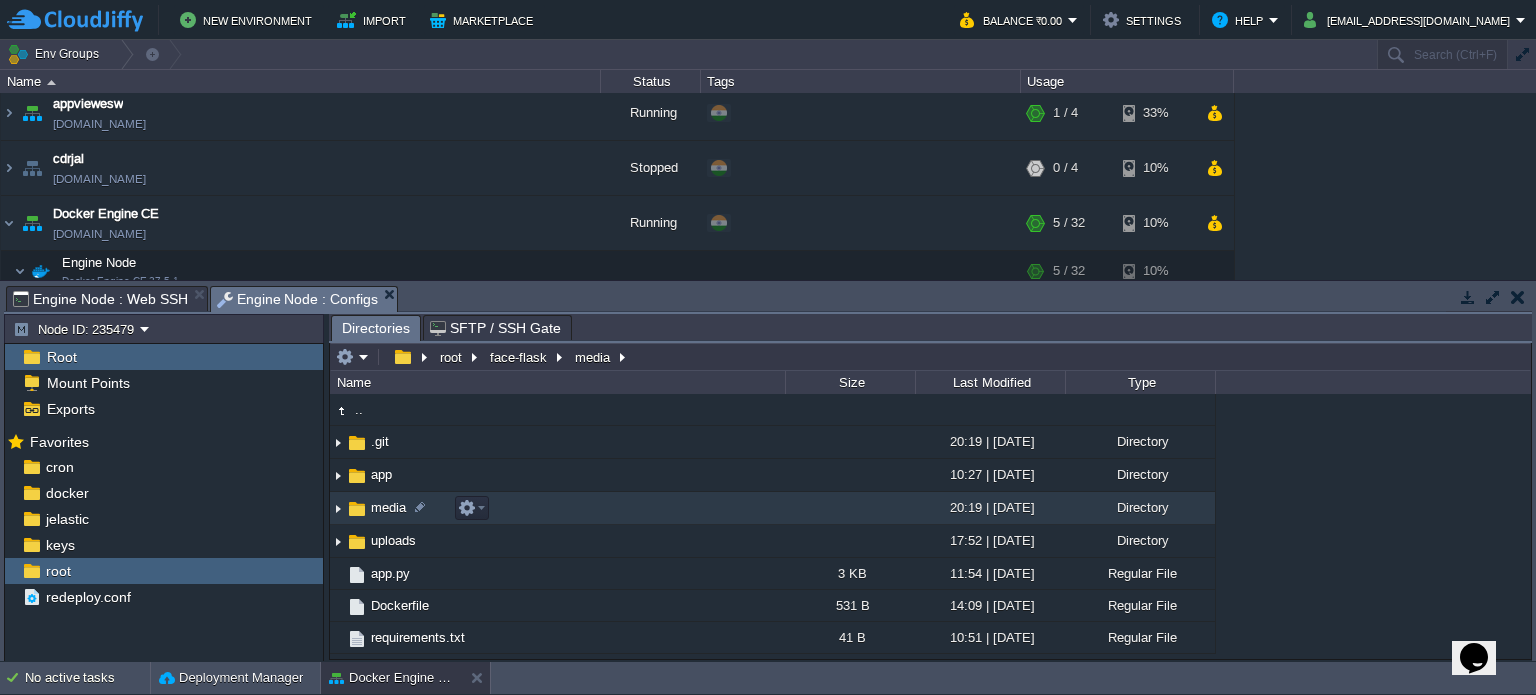 click at bounding box center [357, 509] 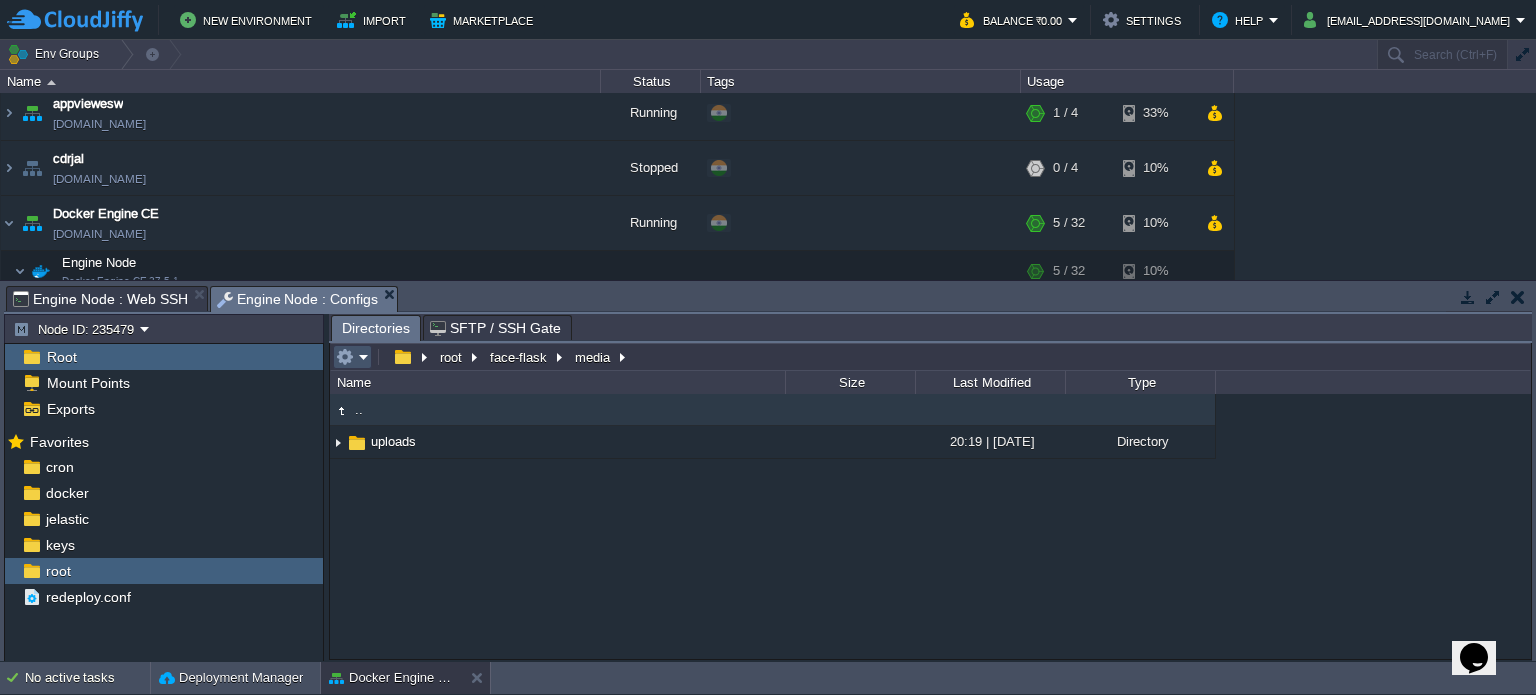 click at bounding box center [345, 357] 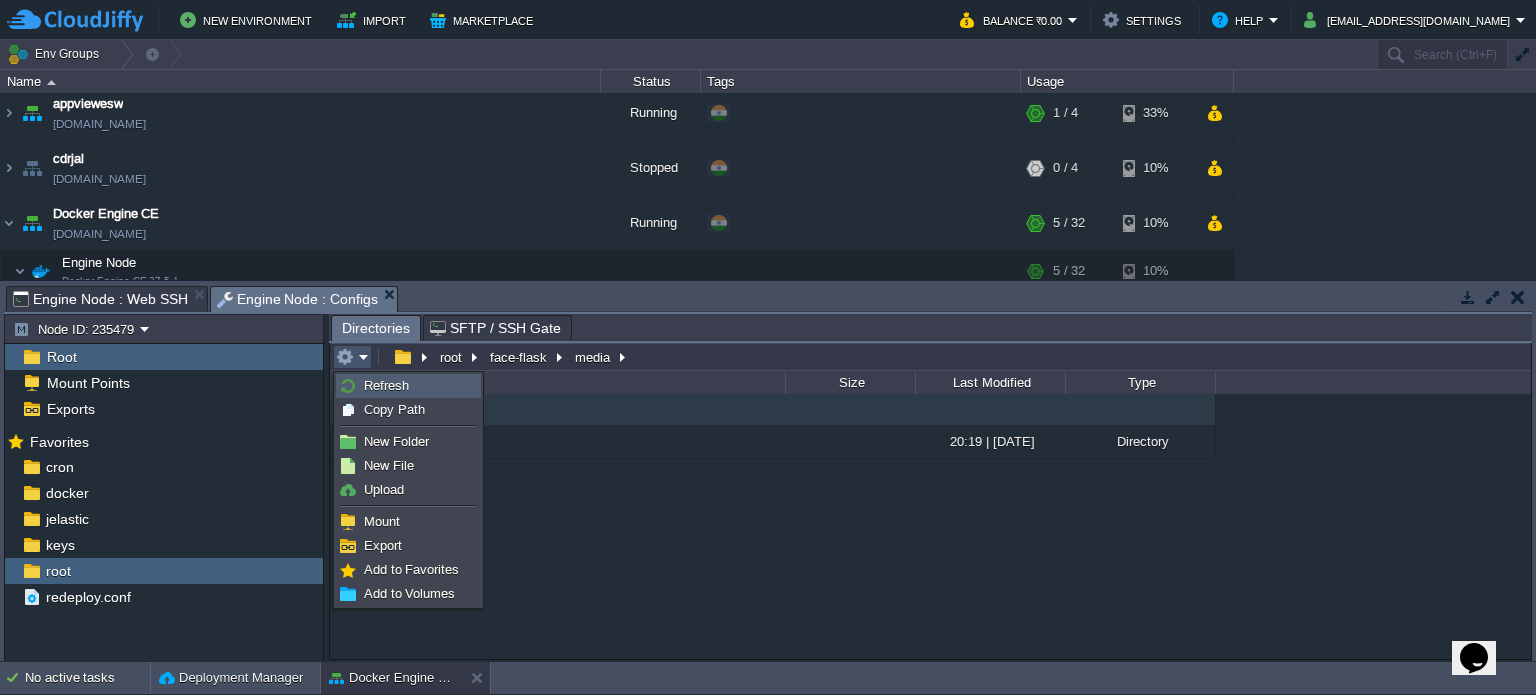 click on "Refresh" at bounding box center (386, 385) 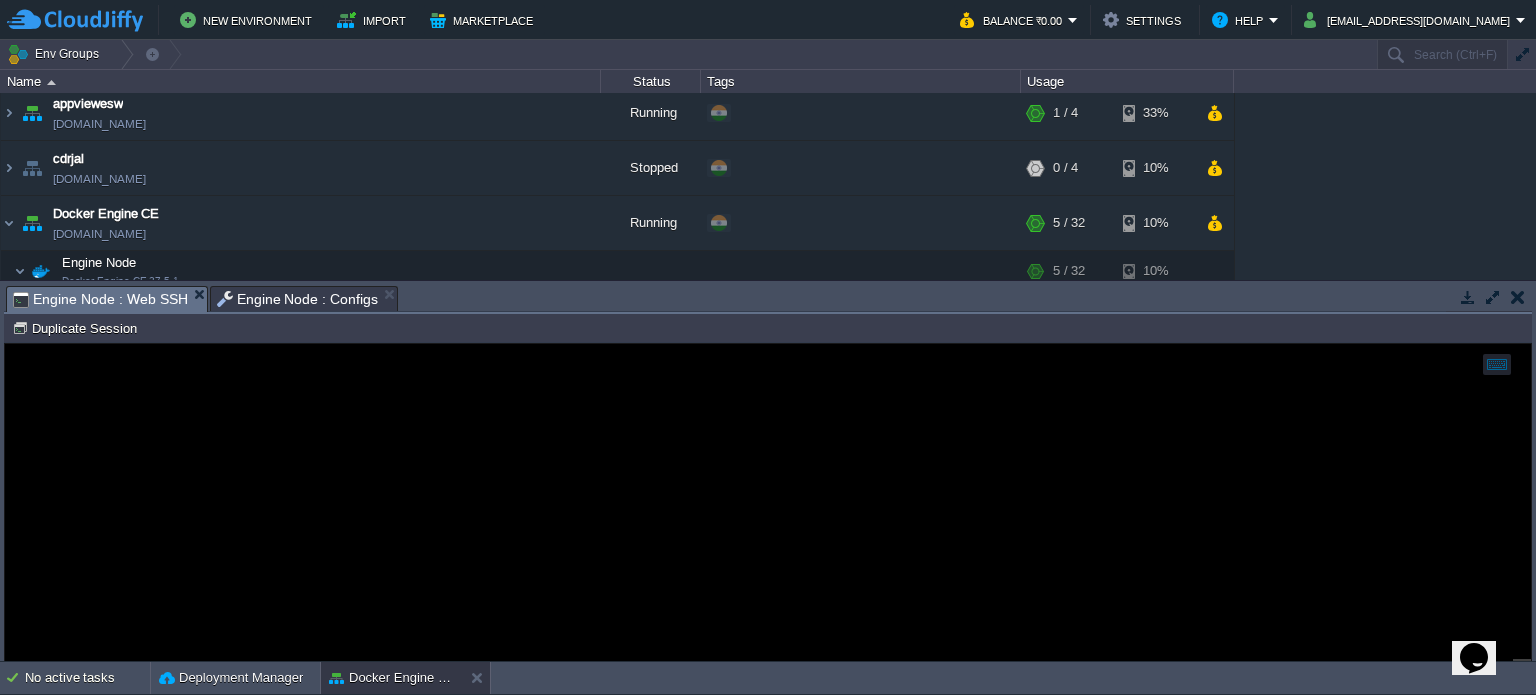 click on "Engine Node : Web SSH" at bounding box center (100, 299) 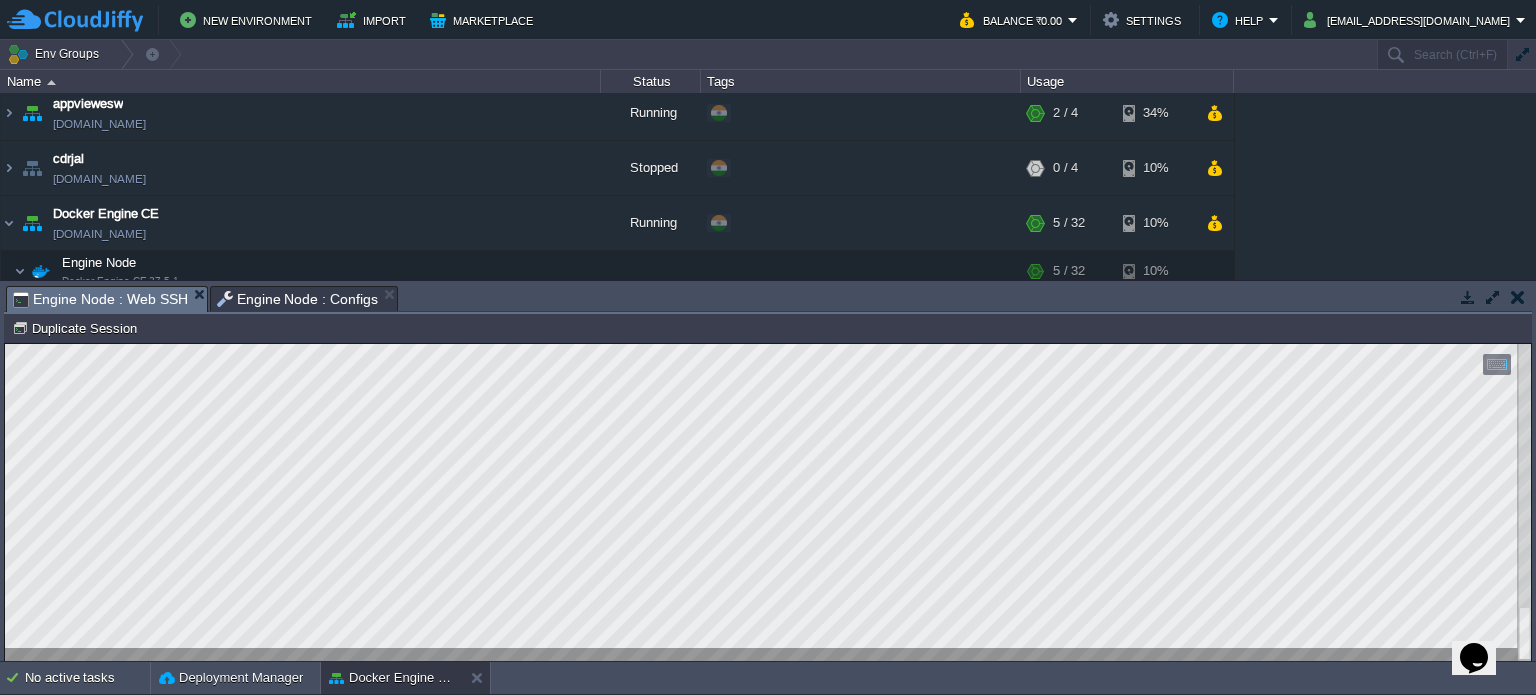 click on "Engine Node : Configs" at bounding box center [298, 299] 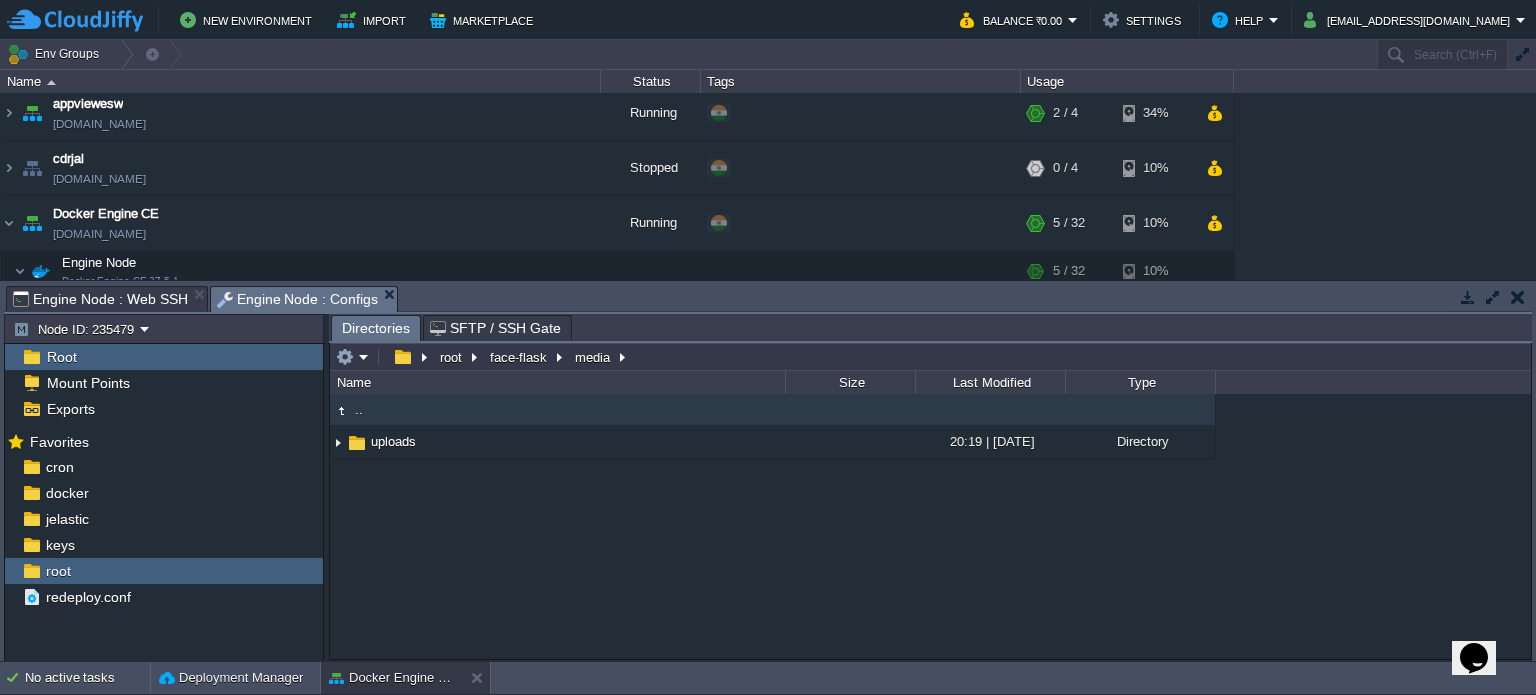 click on ".." at bounding box center [359, 409] 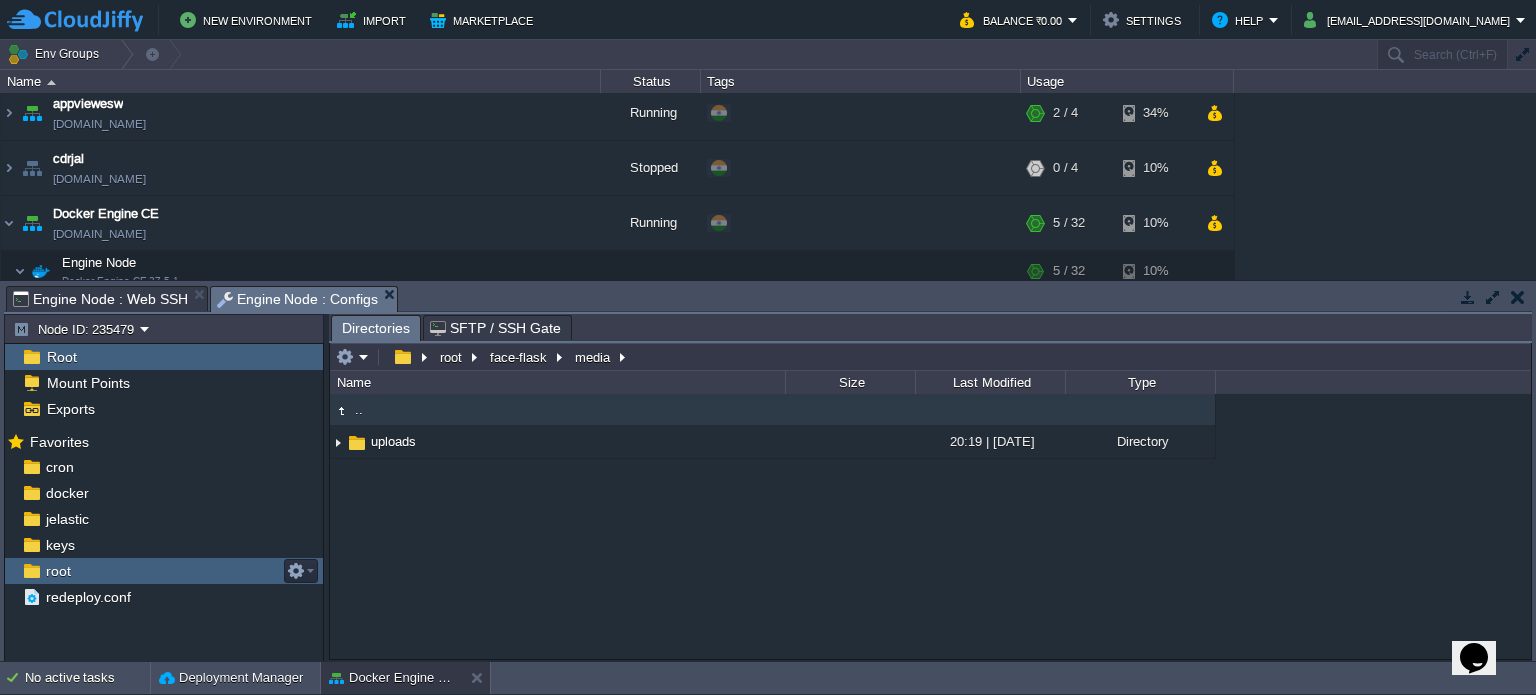 click on "root" at bounding box center (58, 571) 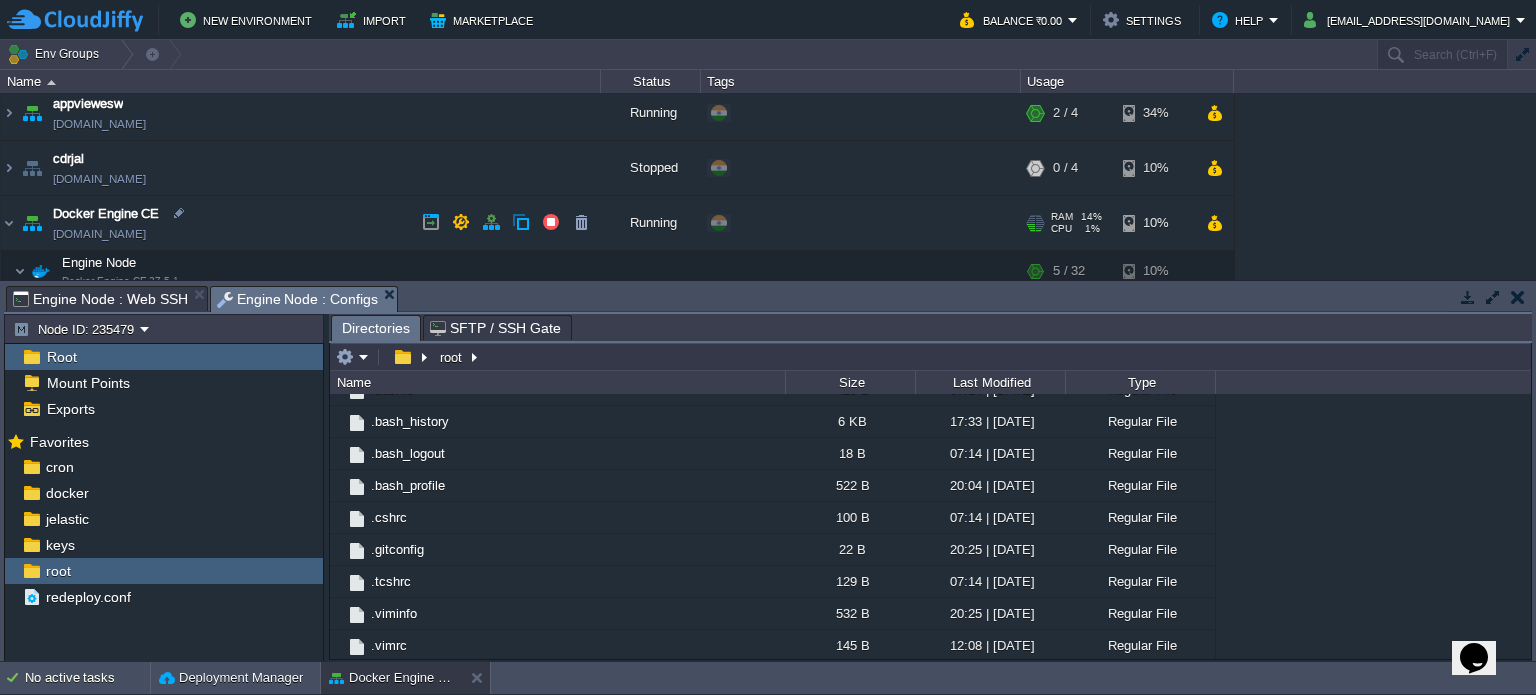 scroll, scrollTop: 0, scrollLeft: 0, axis: both 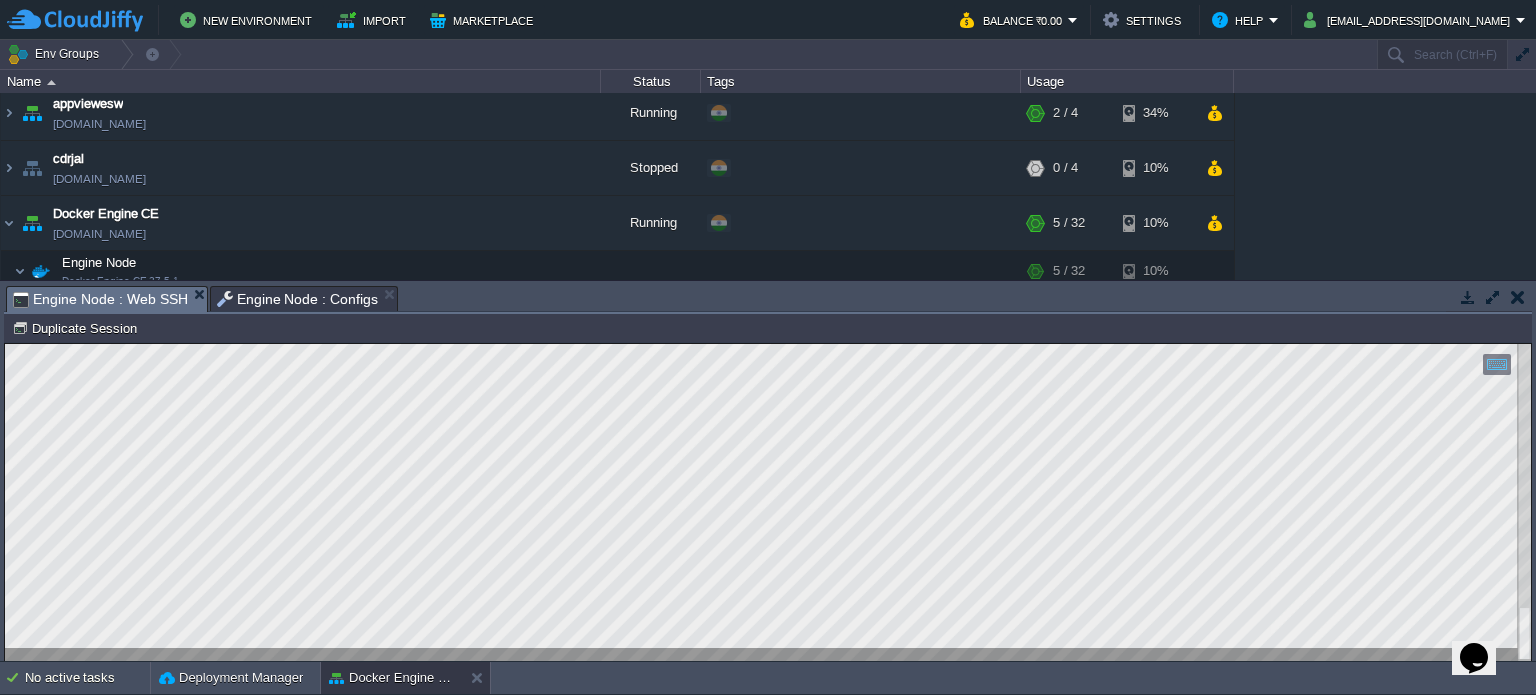 click on "Engine Node : Web SSH" at bounding box center (100, 299) 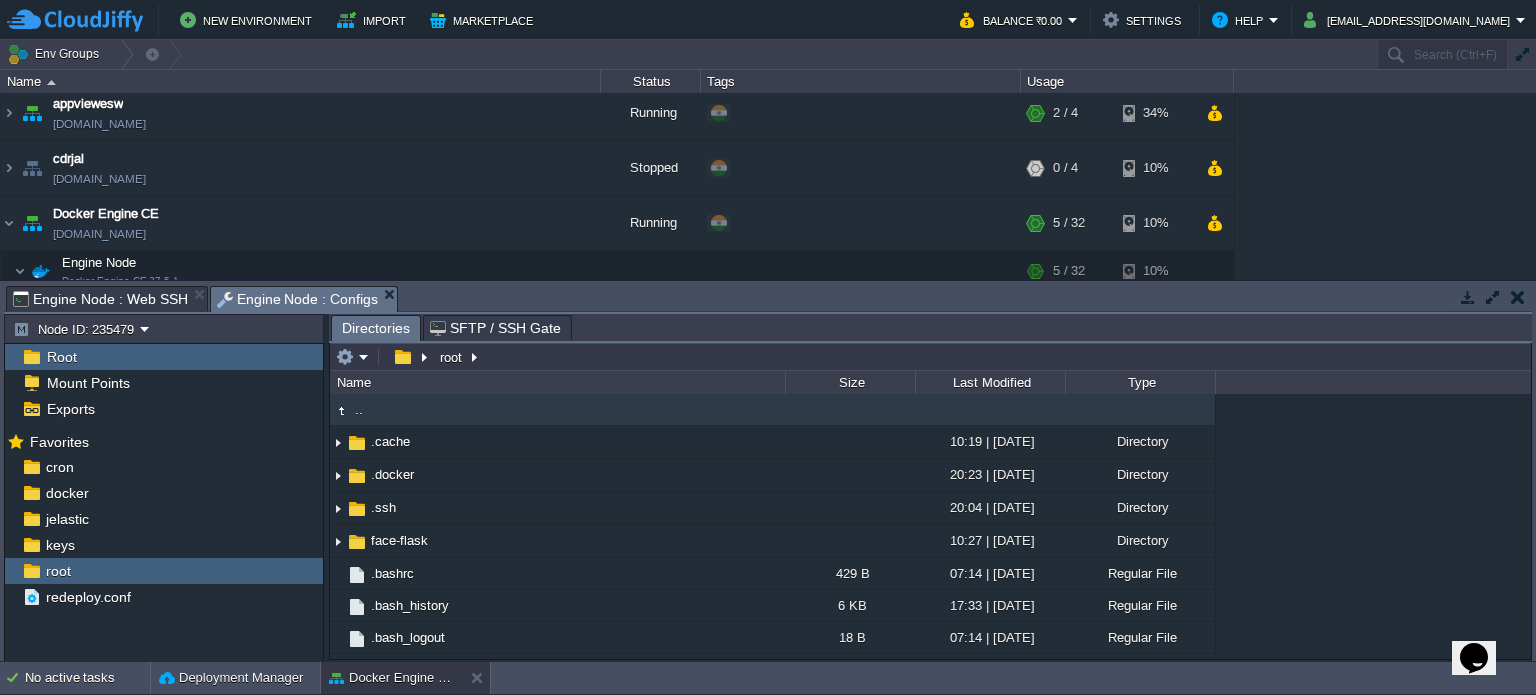 click on "Engine Node : Configs" at bounding box center [298, 299] 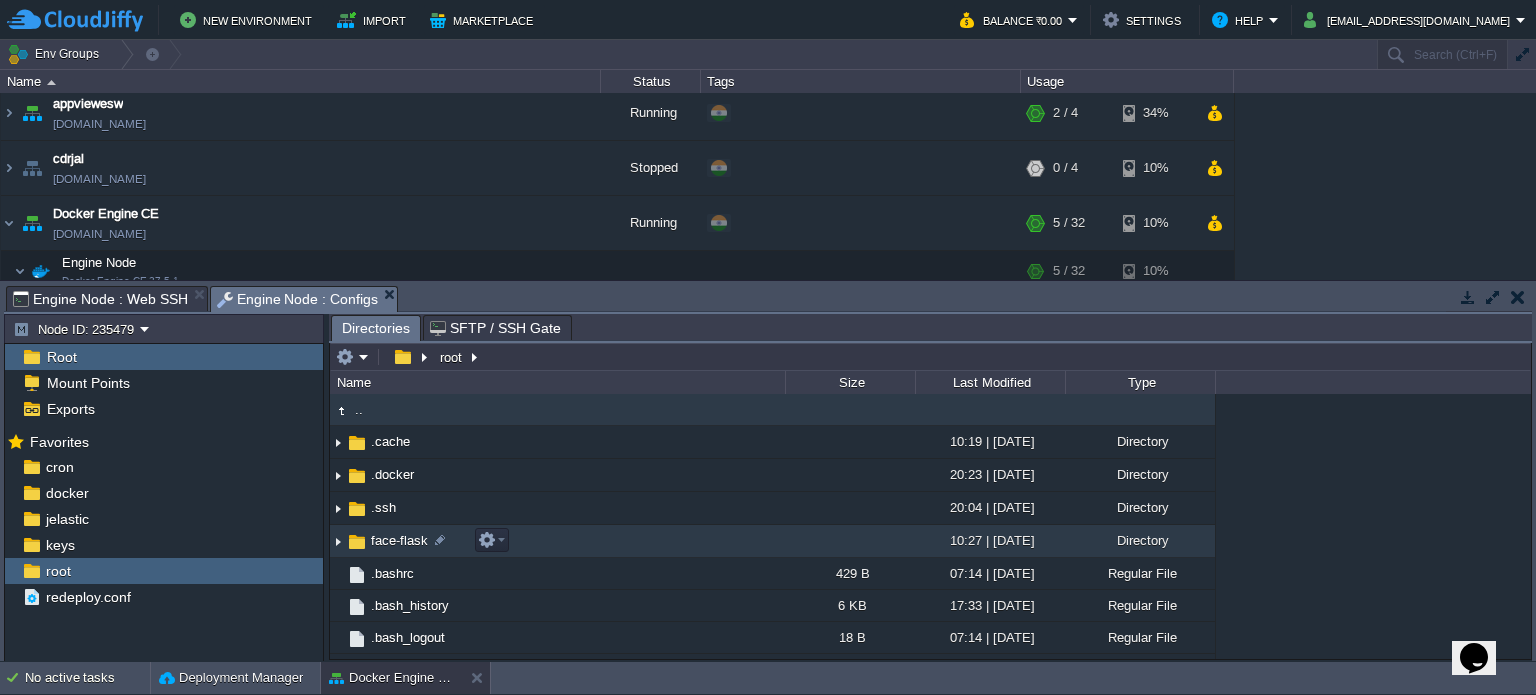 click at bounding box center [357, 542] 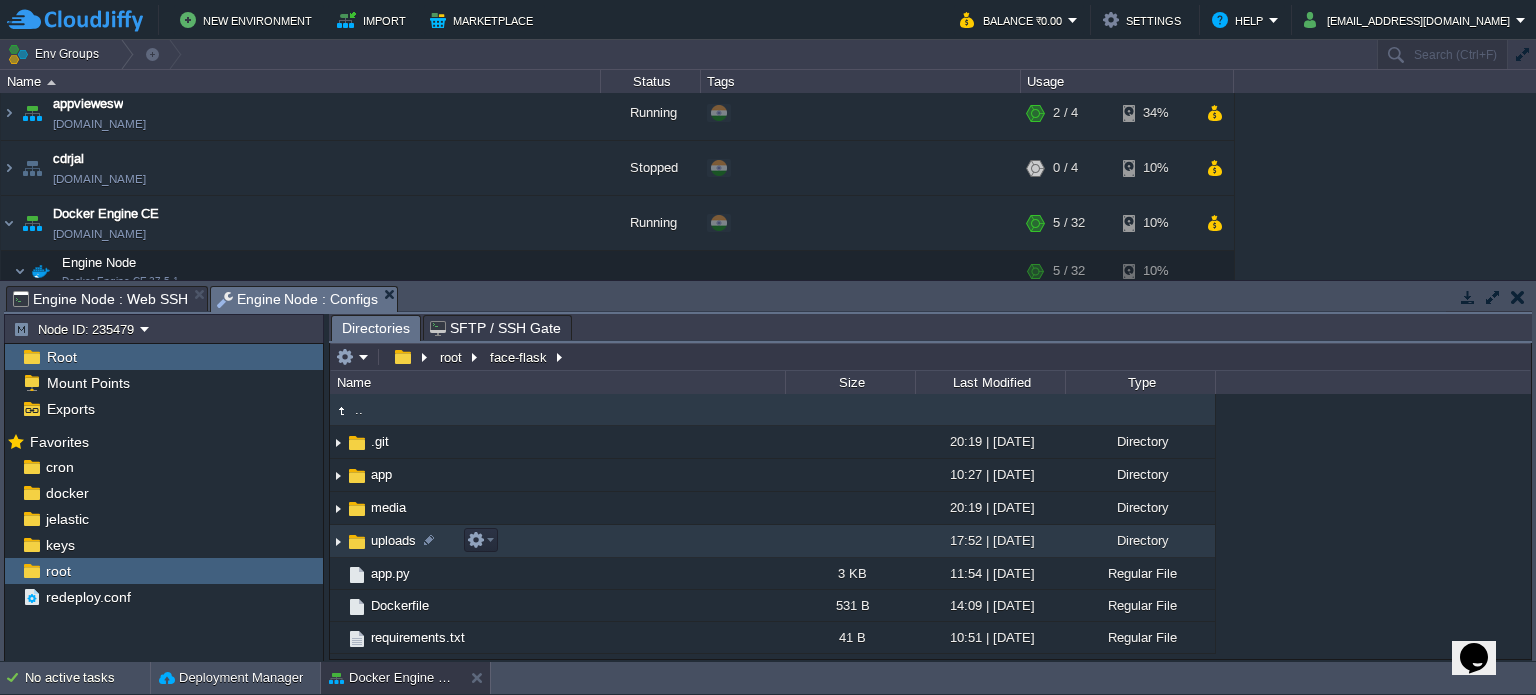 click at bounding box center [357, 542] 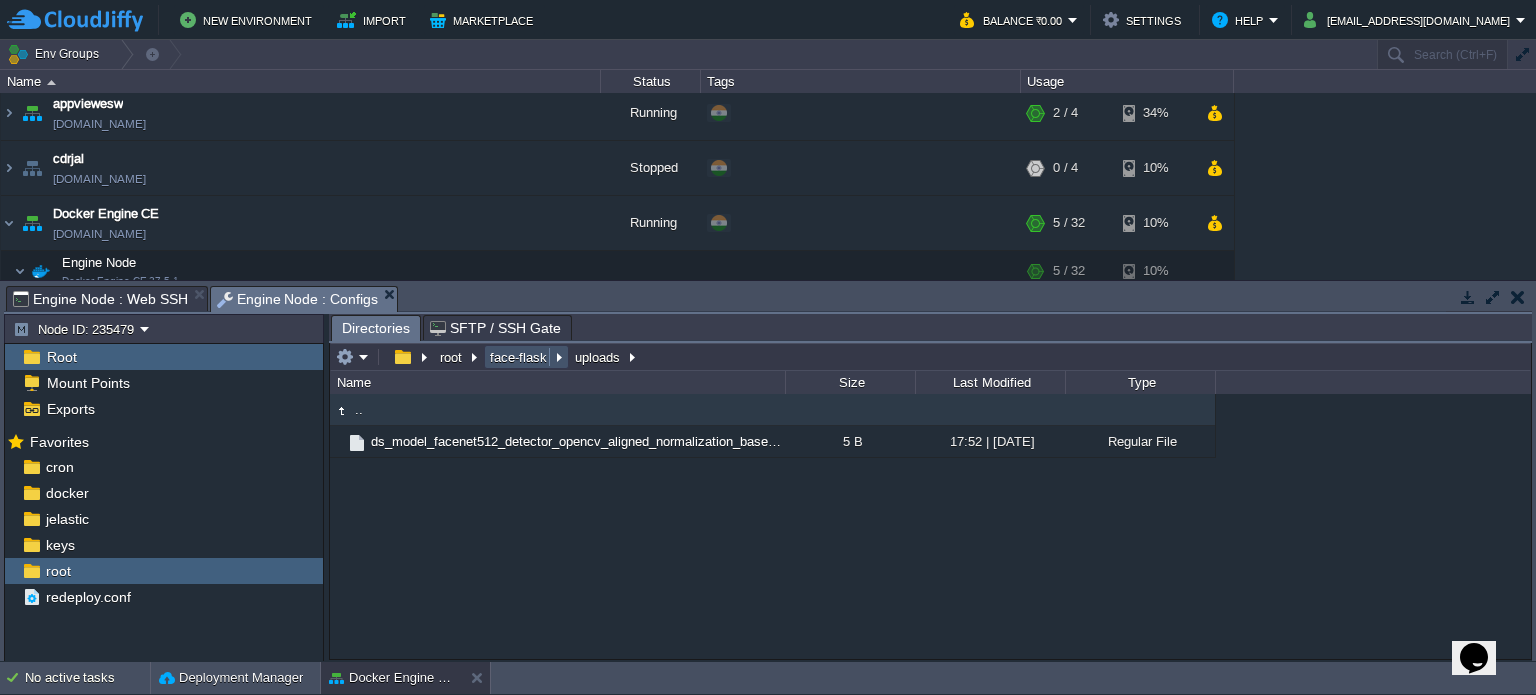 click on "face-flask" at bounding box center (519, 357) 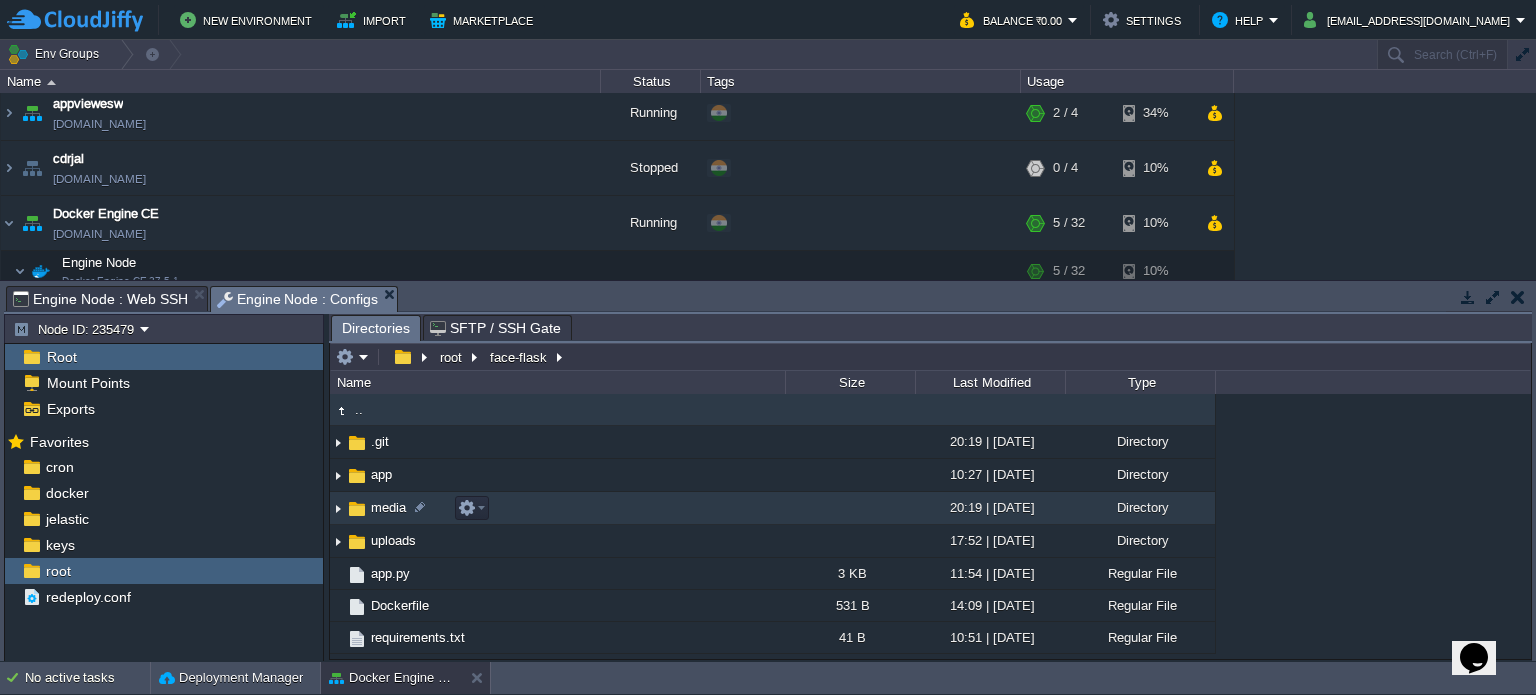 click at bounding box center [357, 509] 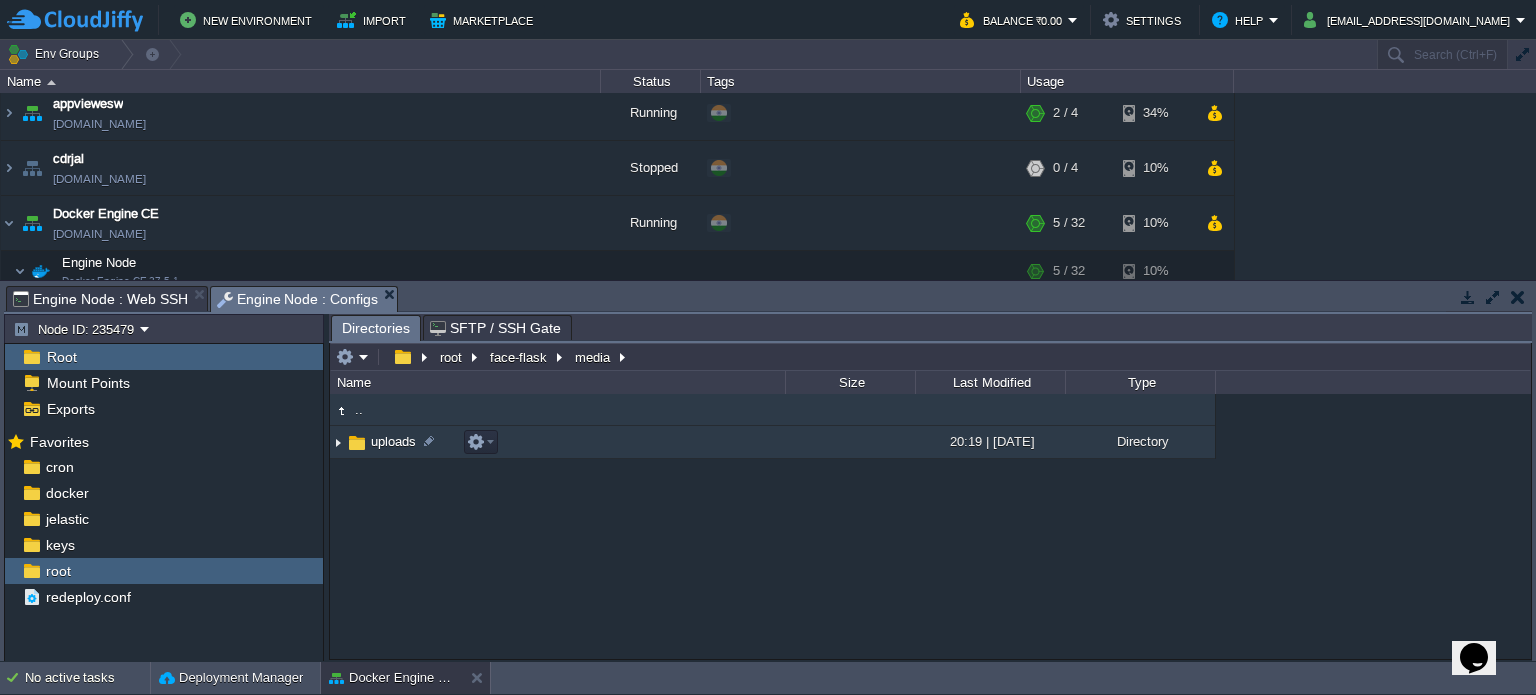 click at bounding box center (357, 443) 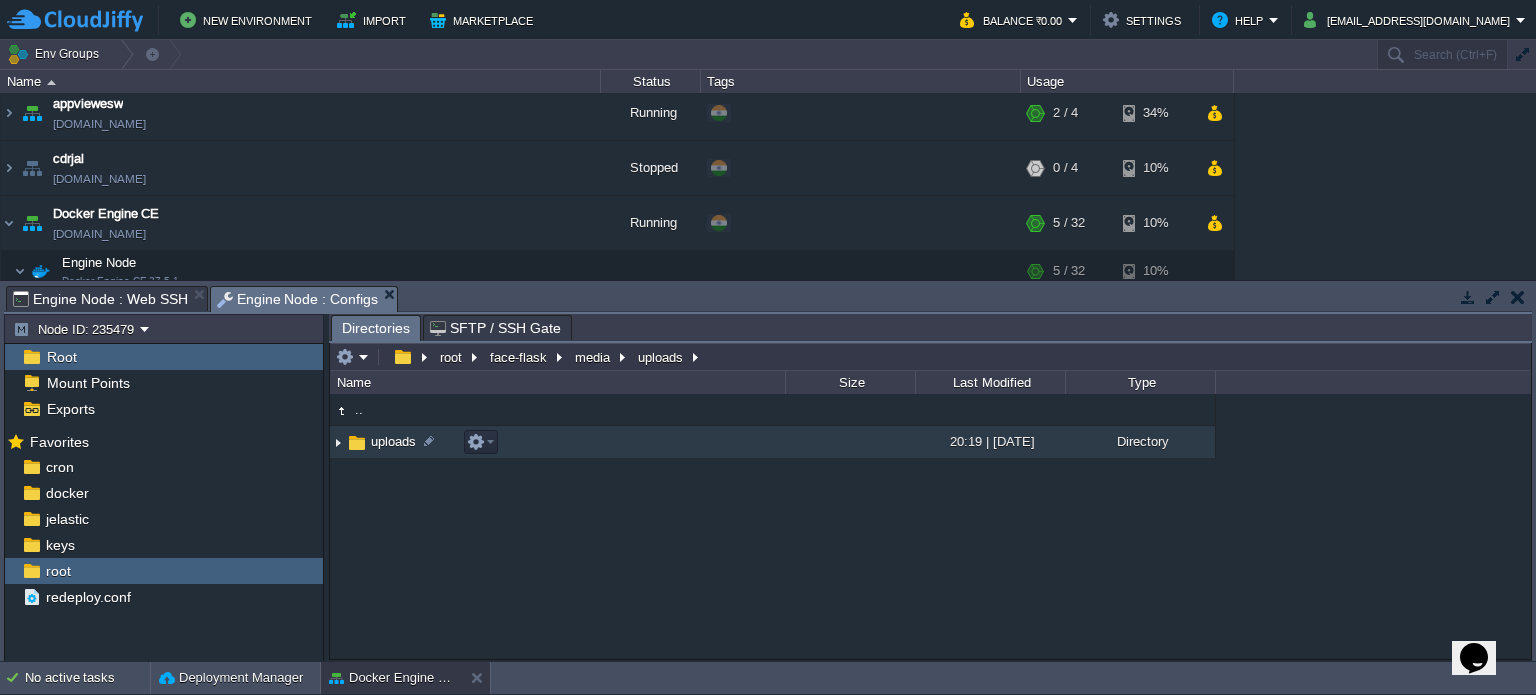 click at bounding box center [357, 443] 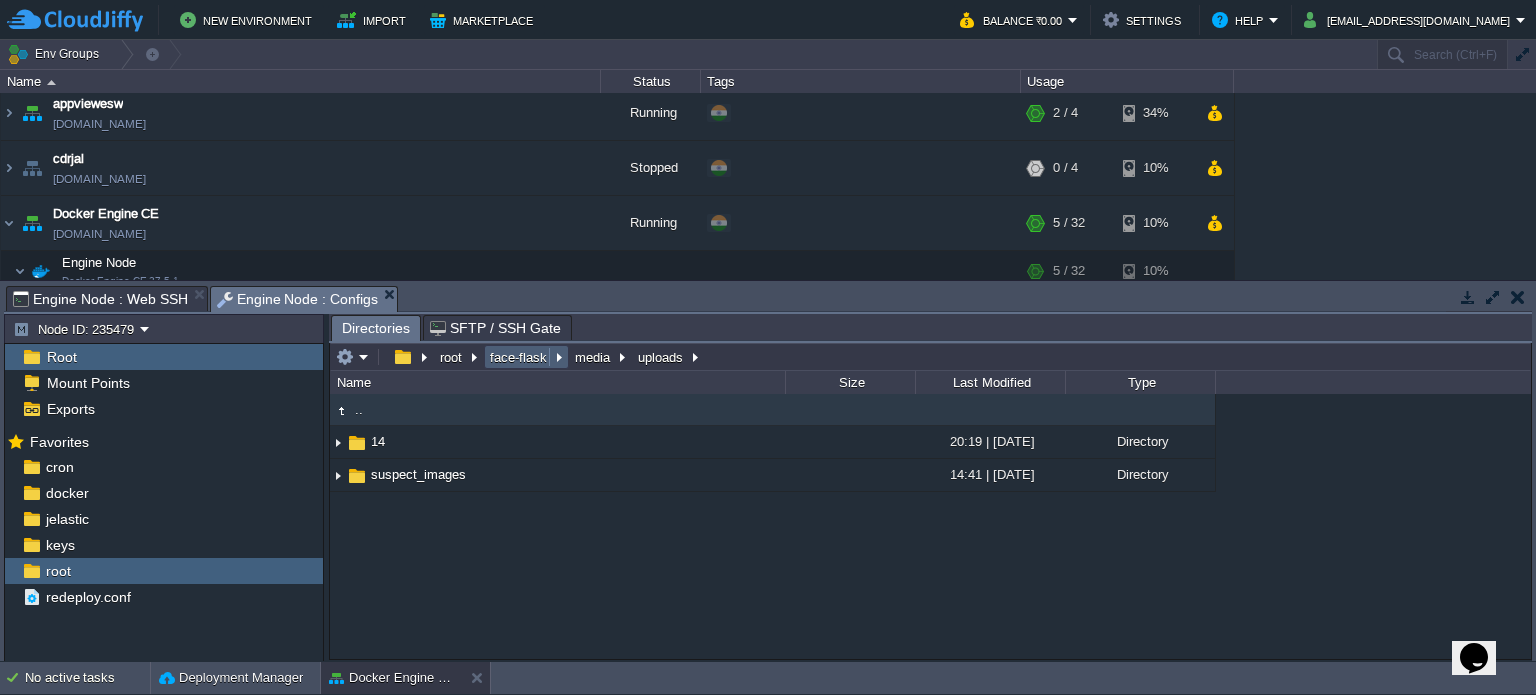click on "face-flask" at bounding box center (519, 357) 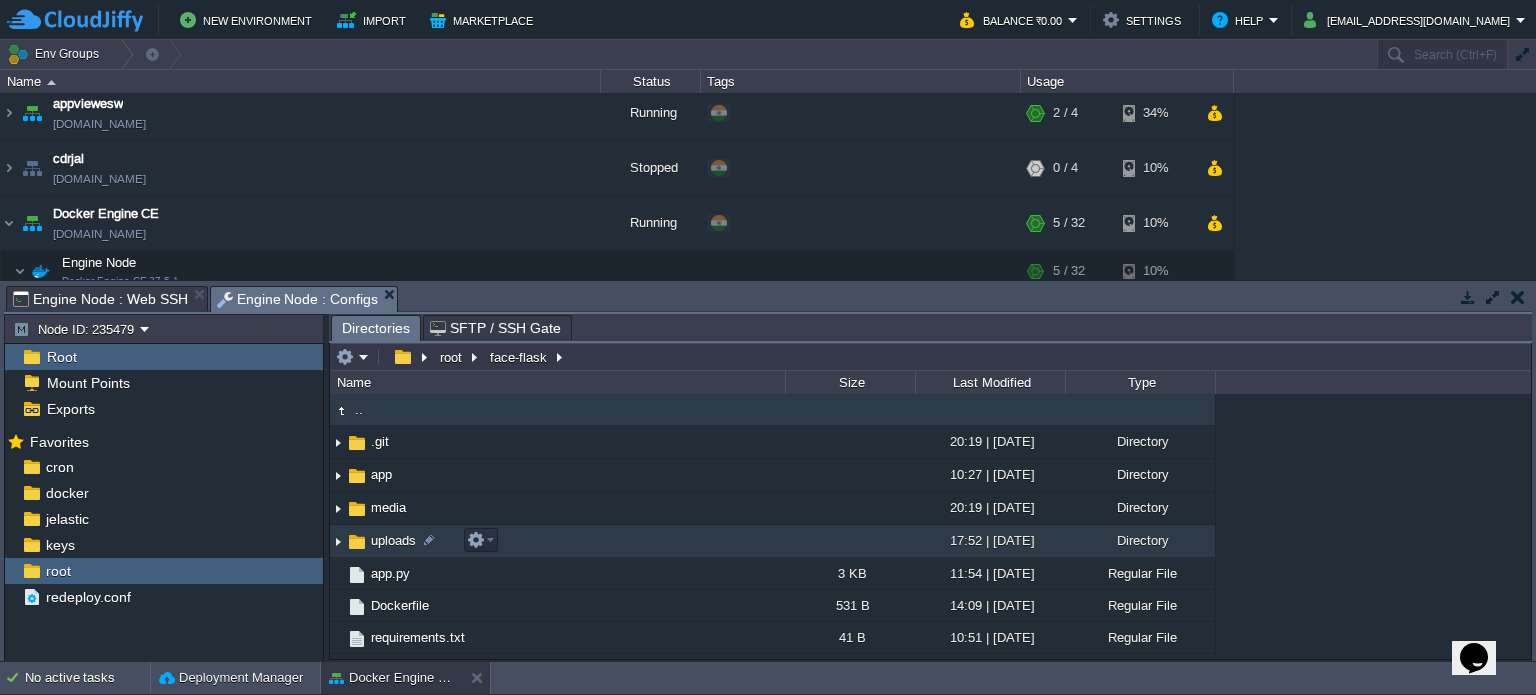 click at bounding box center [357, 542] 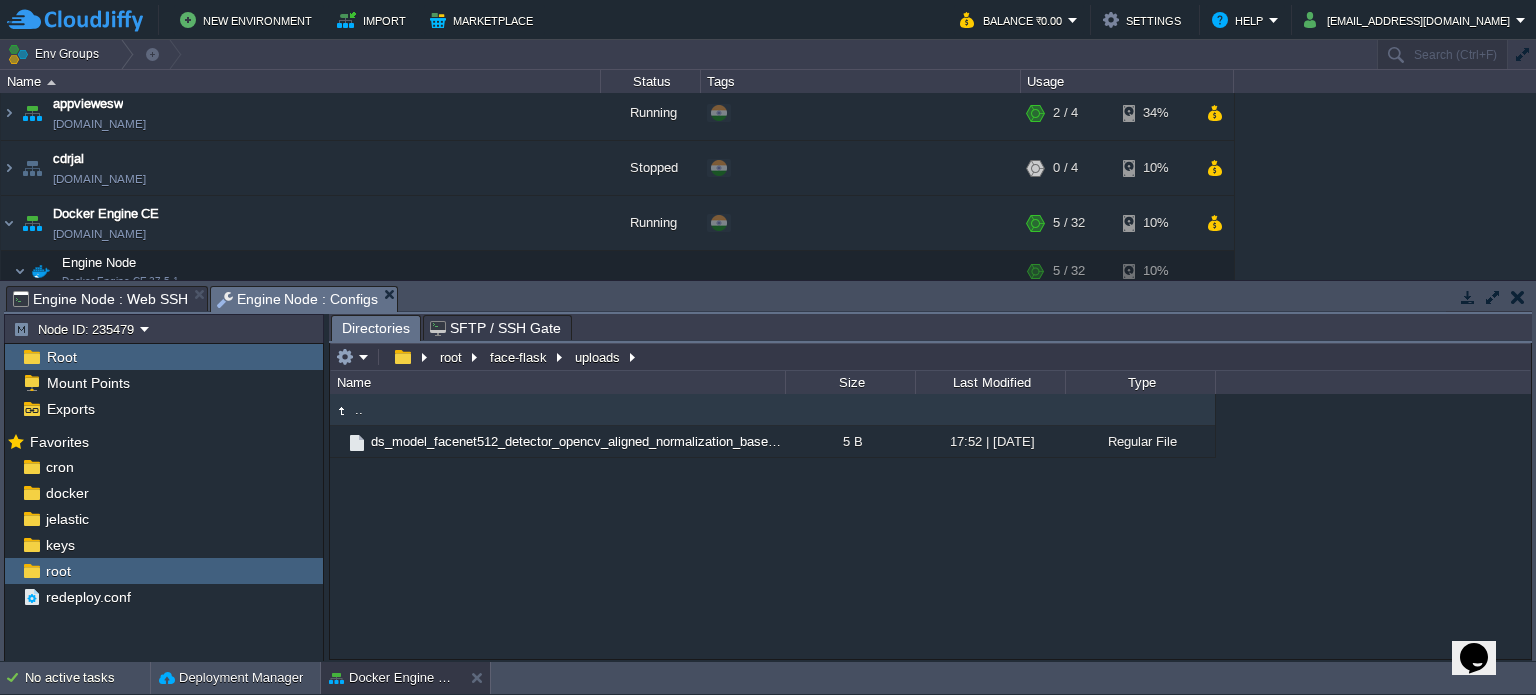 click on "Engine Node : Web SSH" at bounding box center (100, 299) 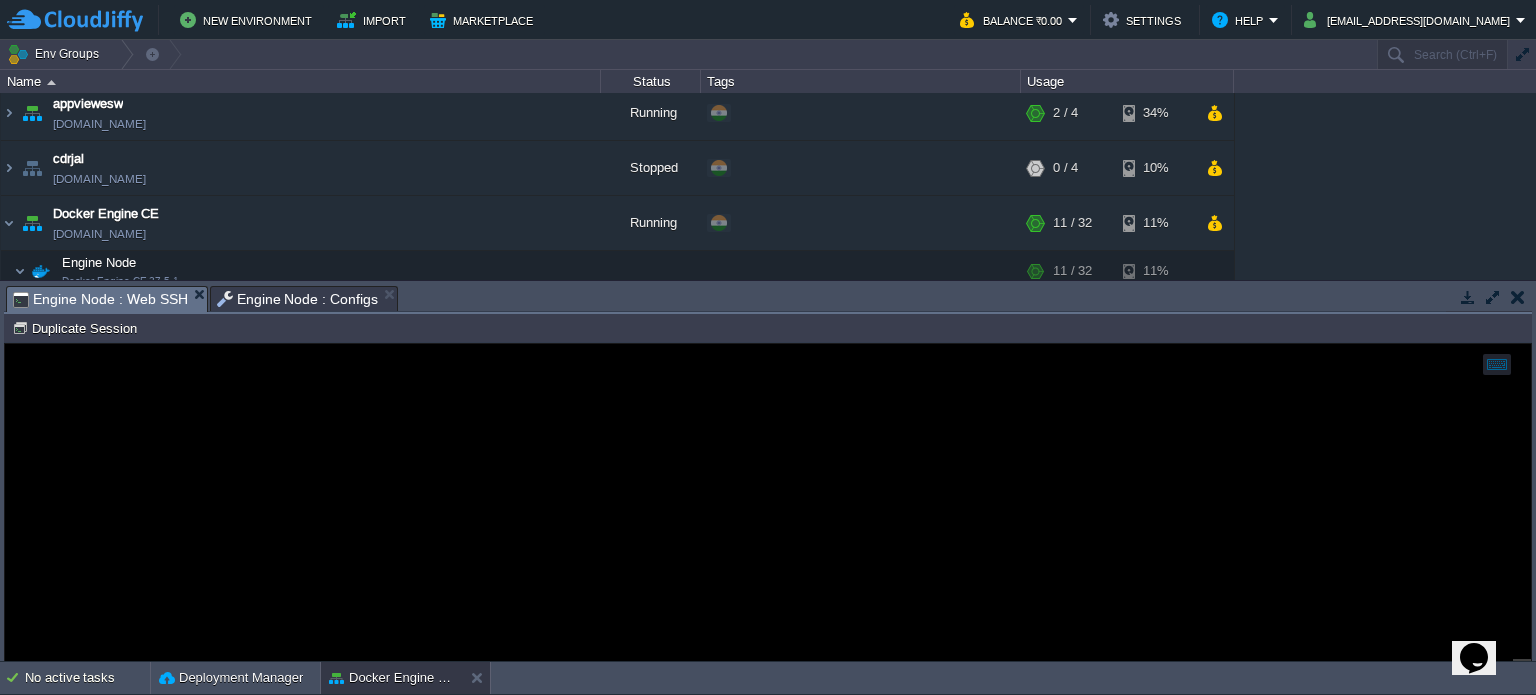 click on "Engine Node : Configs" at bounding box center [298, 299] 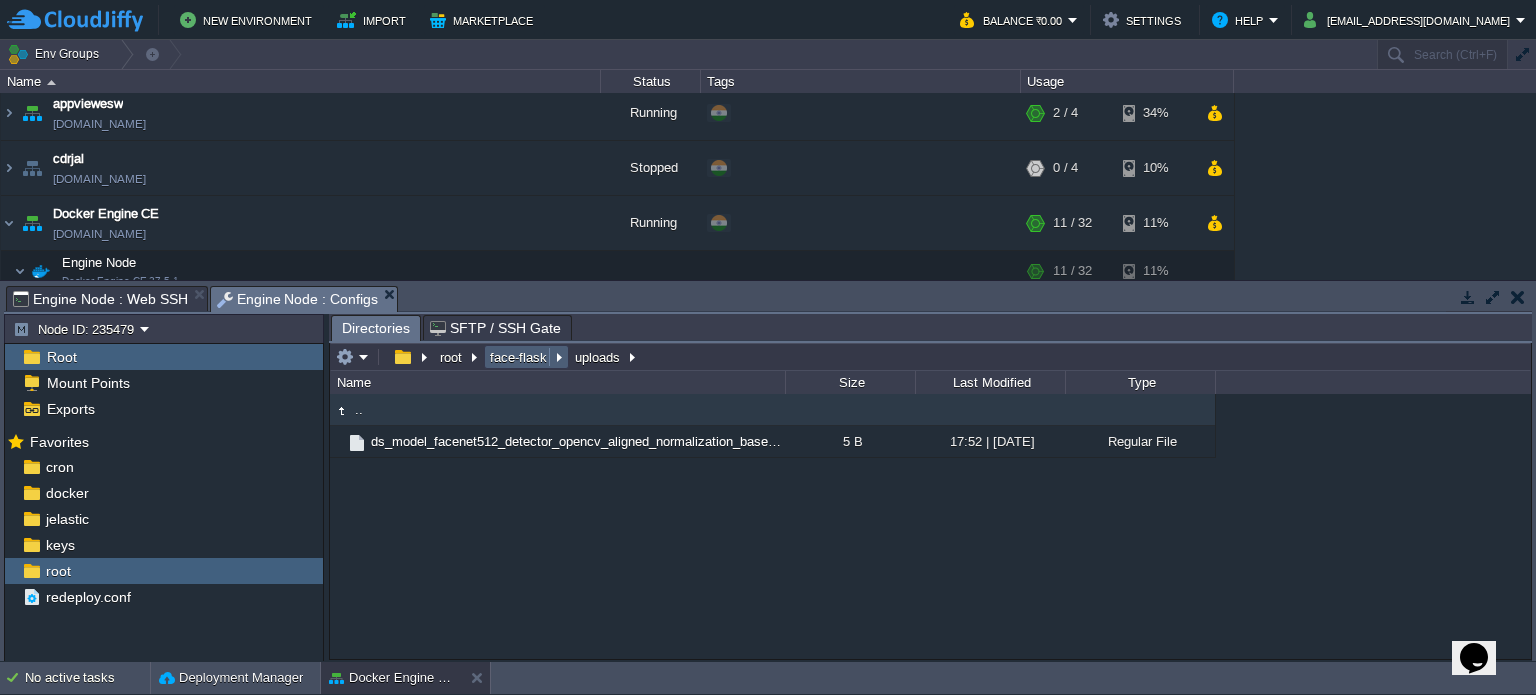 click on "face-flask" at bounding box center (519, 357) 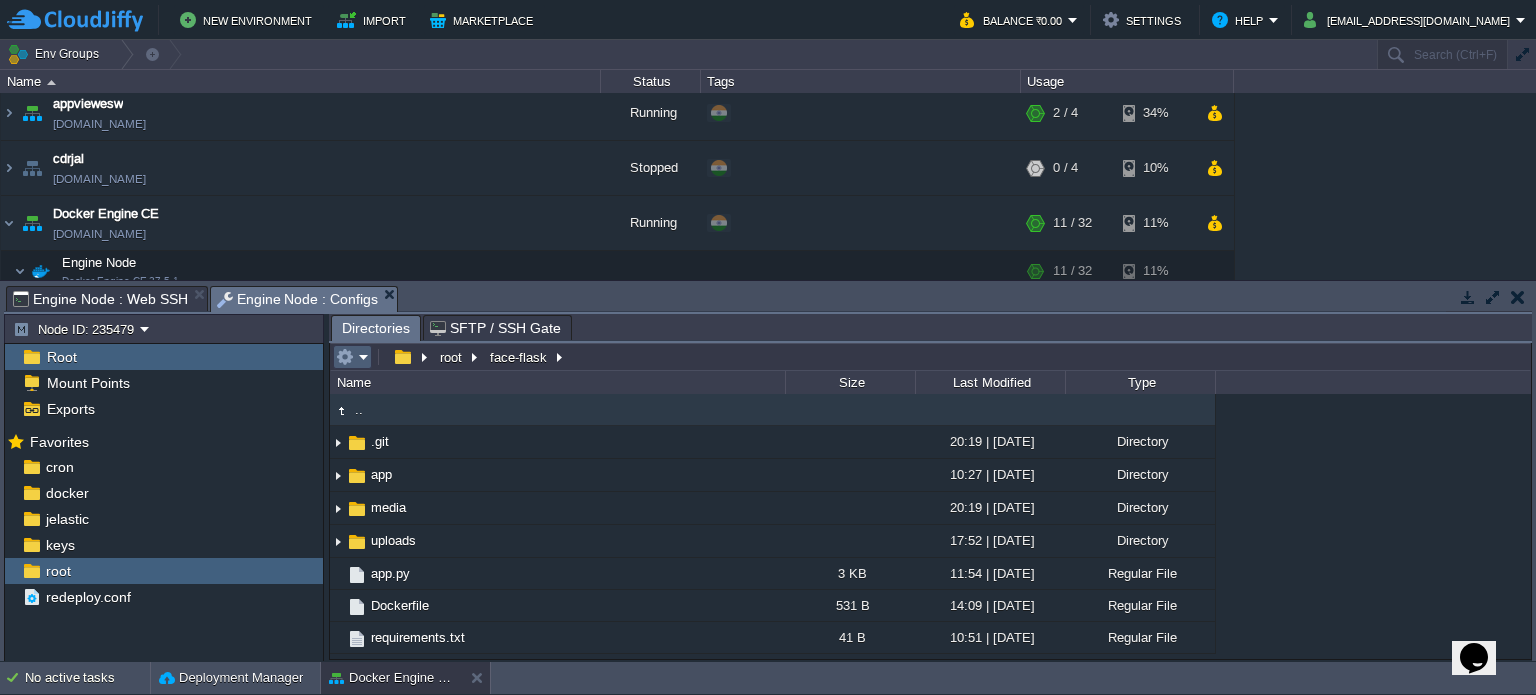 click at bounding box center [352, 357] 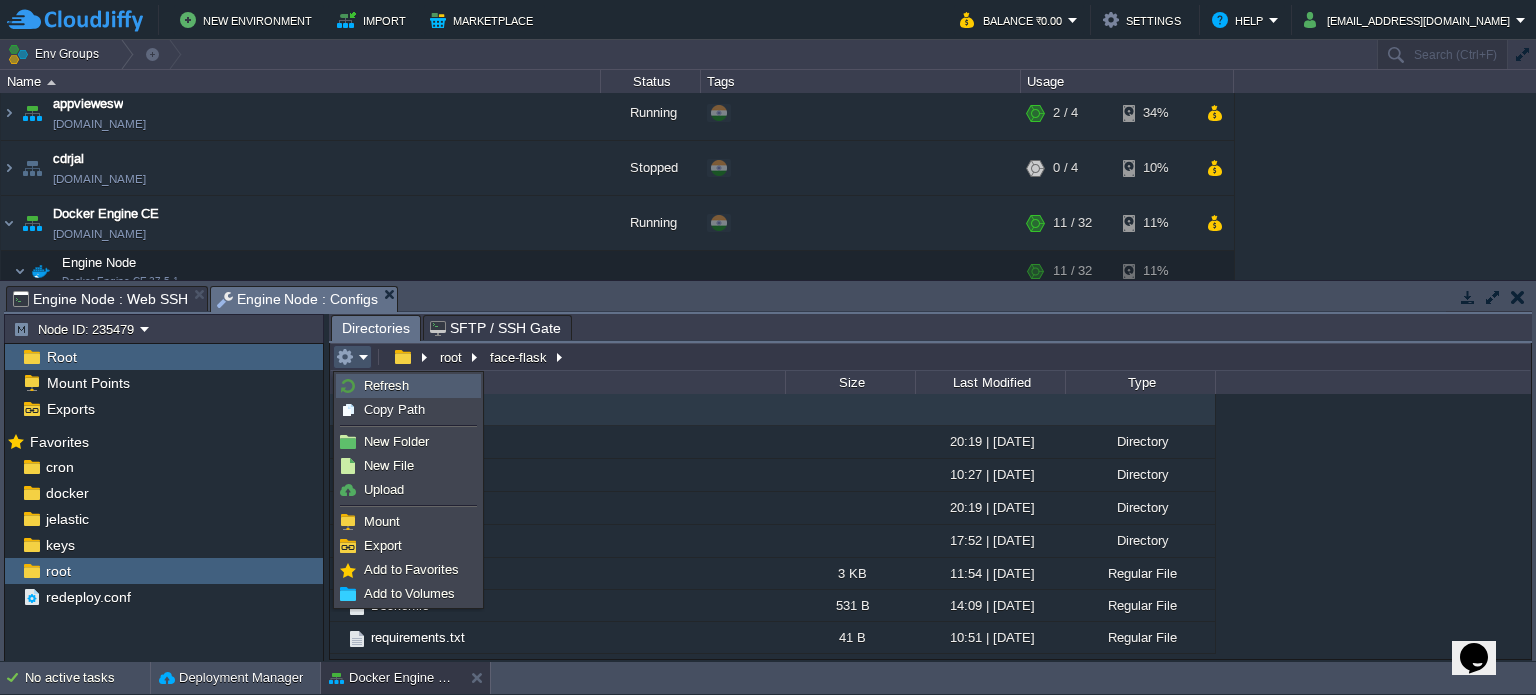 click on "Refresh" at bounding box center (386, 385) 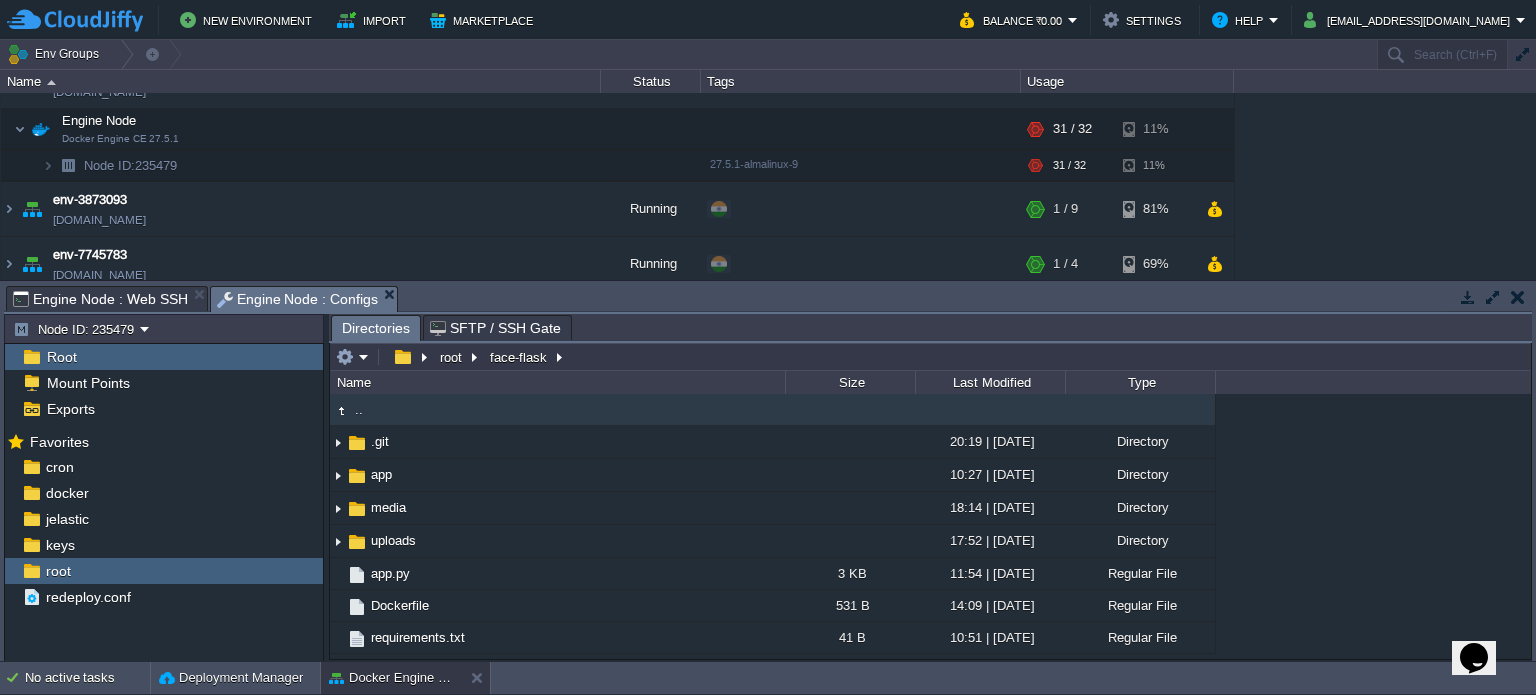 scroll, scrollTop: 151, scrollLeft: 0, axis: vertical 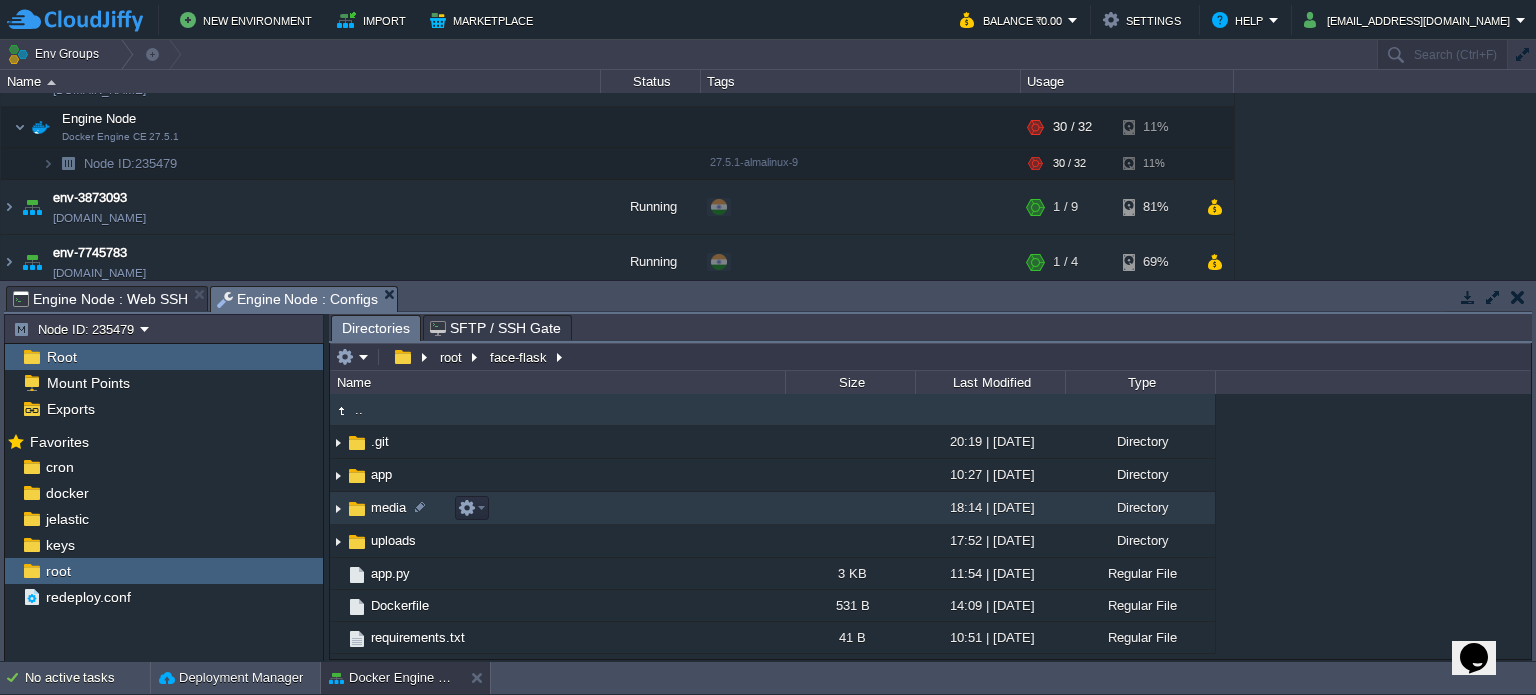 click on "media" at bounding box center [388, 507] 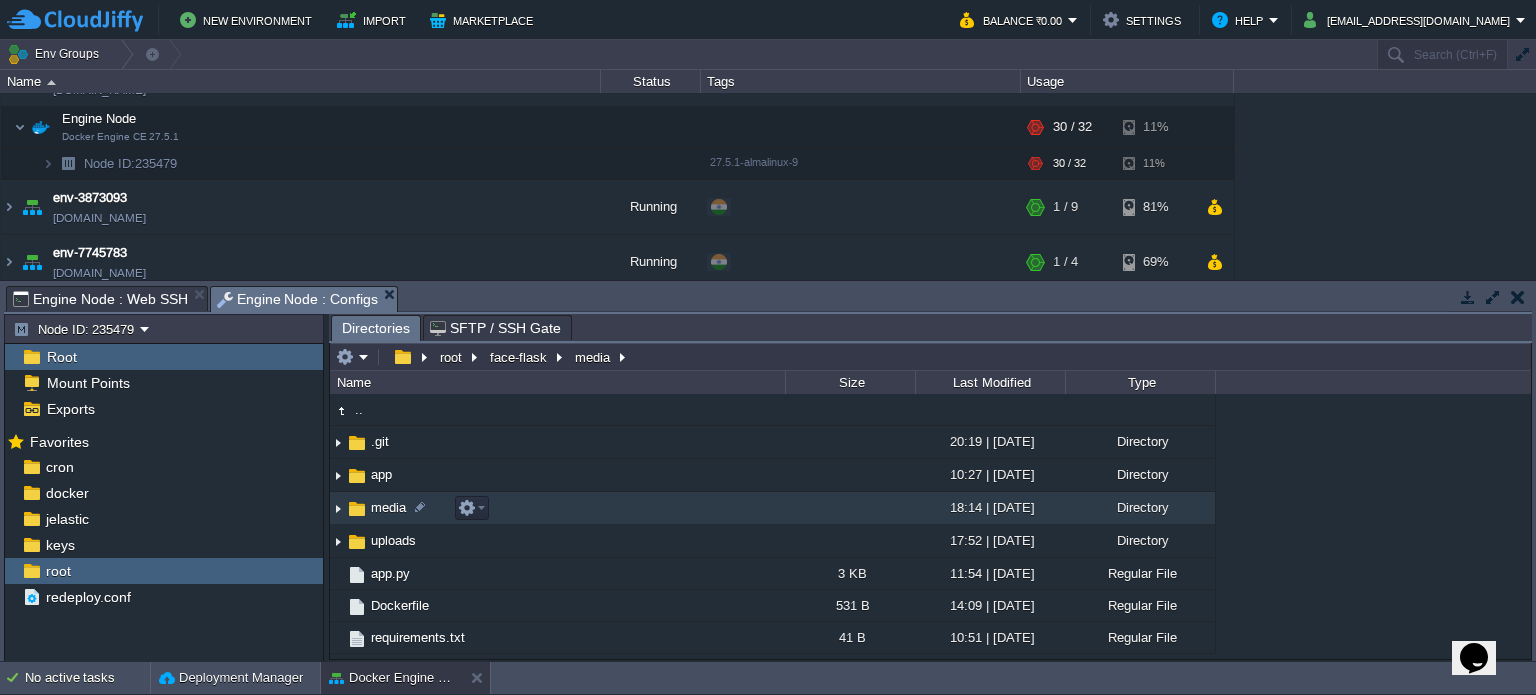 click on "media" at bounding box center (388, 507) 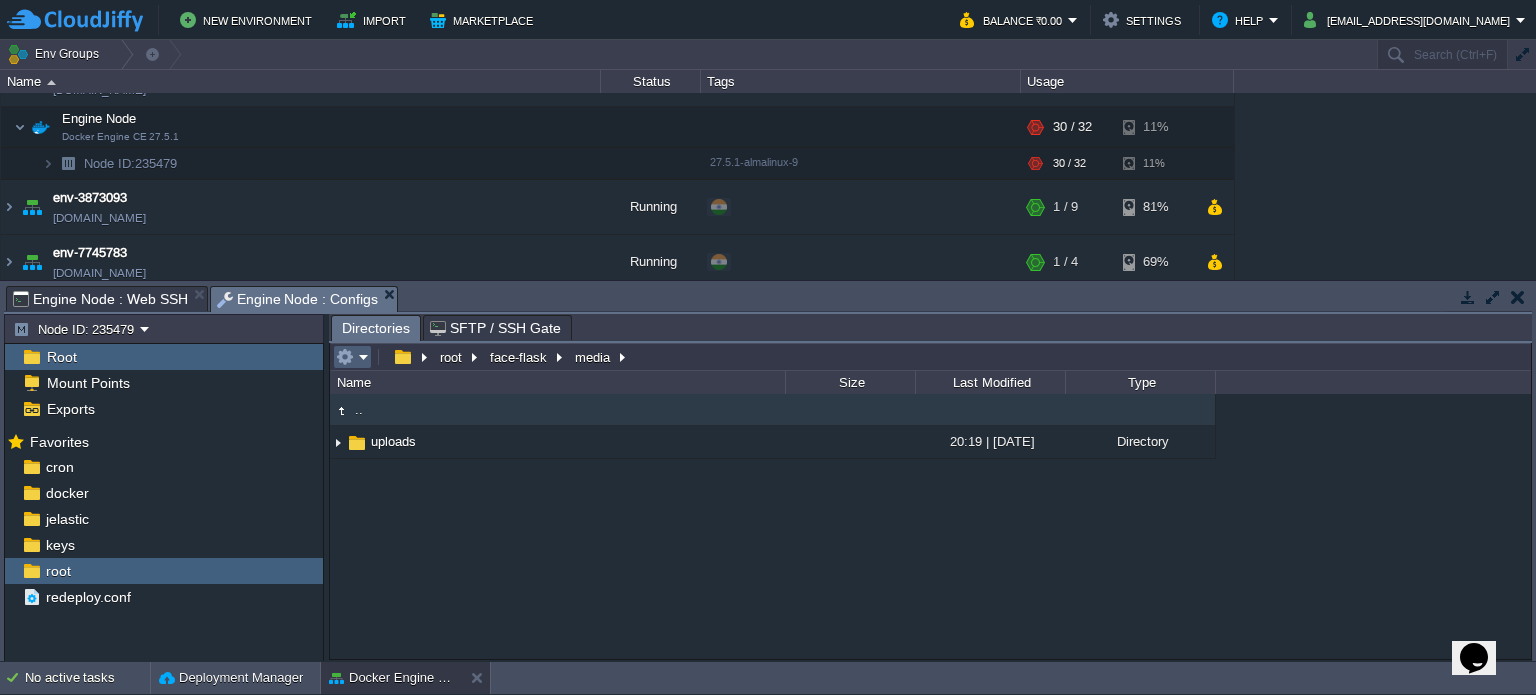 click at bounding box center [352, 357] 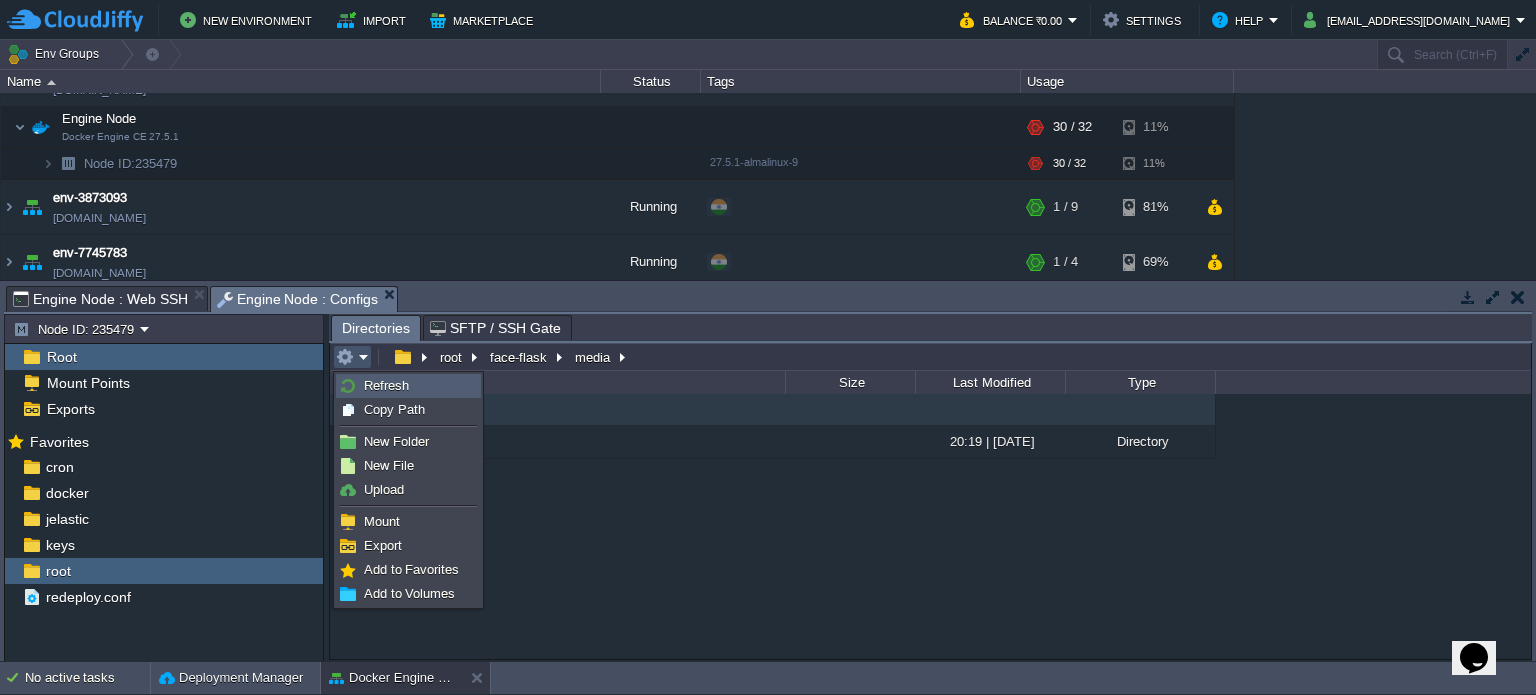 click on "Refresh" at bounding box center (386, 385) 